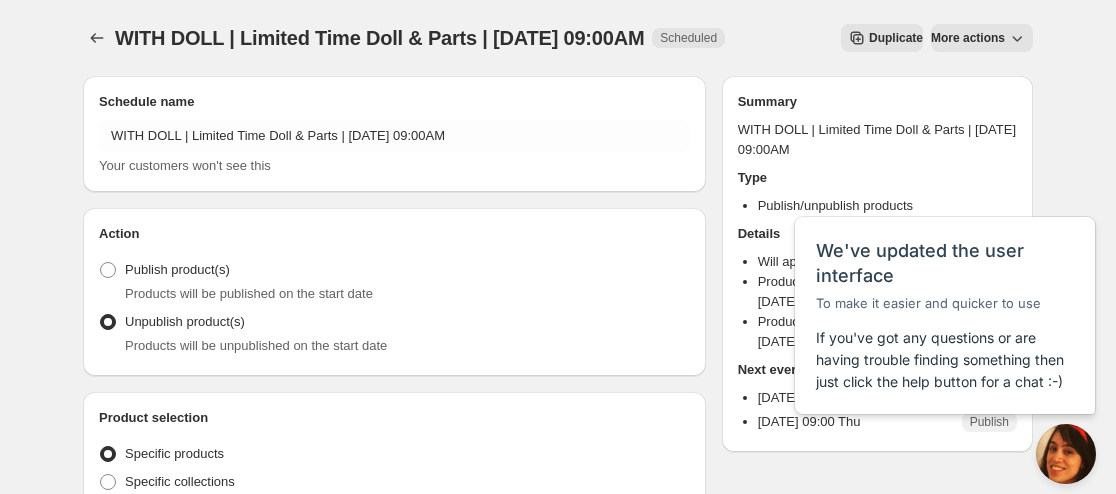 scroll, scrollTop: 0, scrollLeft: 0, axis: both 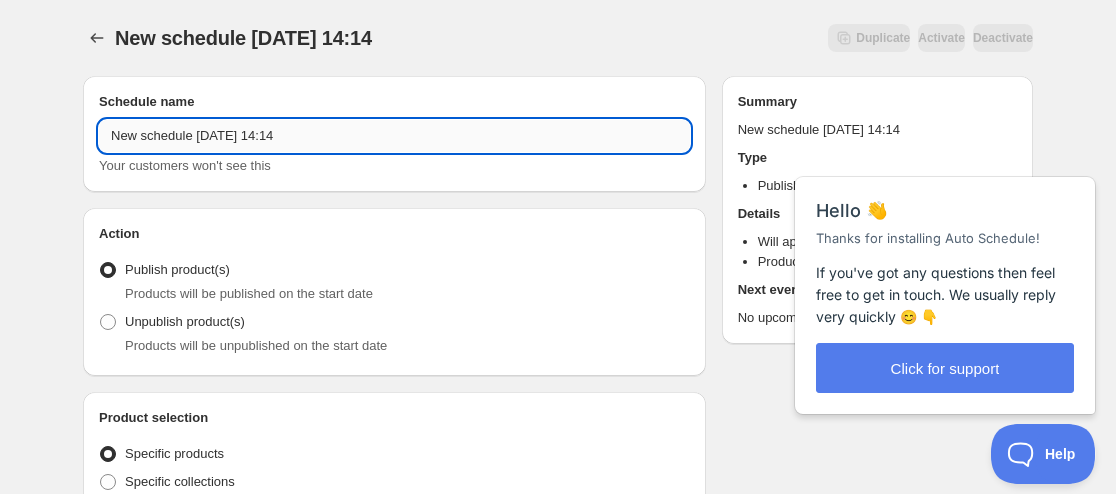 click on "New schedule Jul 02 2025 14:14" at bounding box center (394, 136) 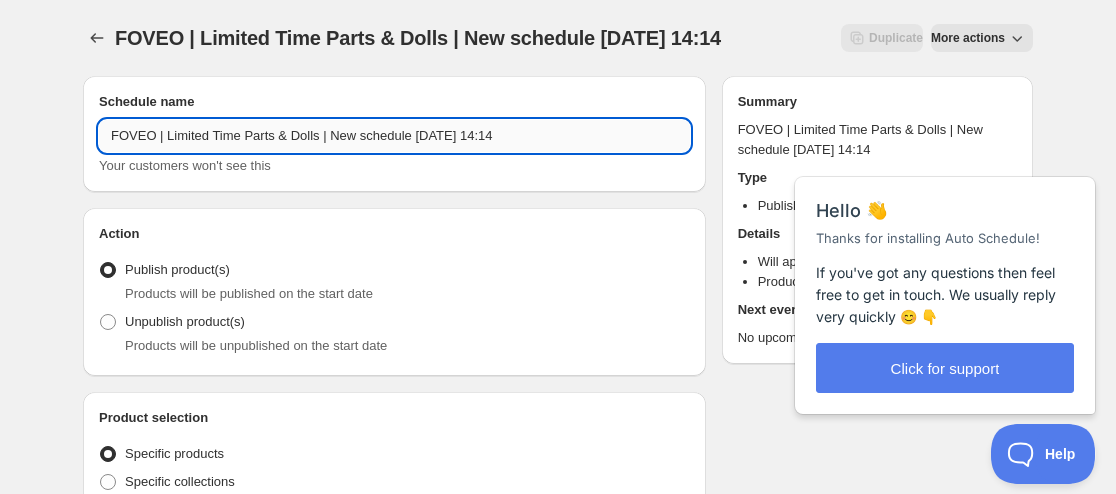 drag, startPoint x: 406, startPoint y: 131, endPoint x: 325, endPoint y: 145, distance: 82.20097 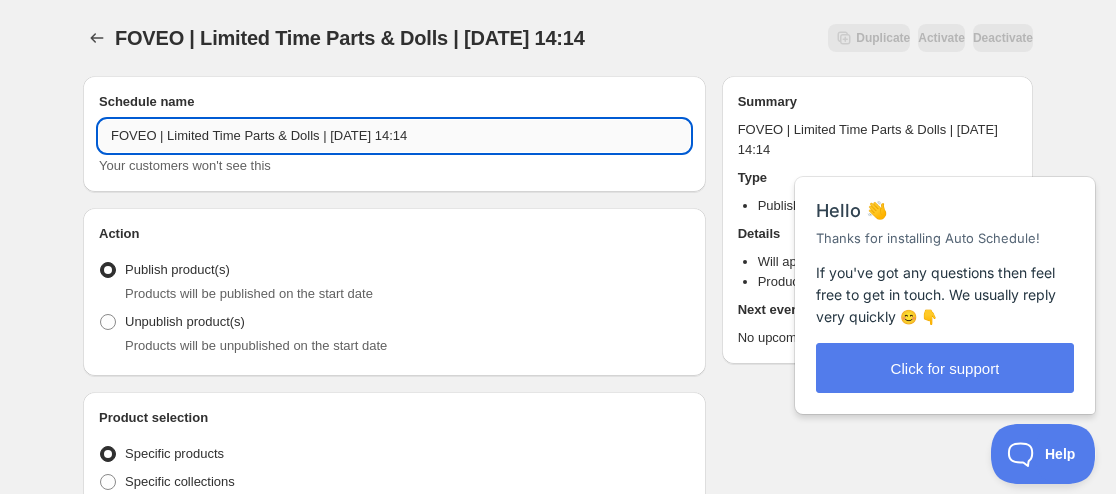 click on "FOVEO | Limited Time Parts & Dolls | Jul 02 2025 14:14" at bounding box center [394, 136] 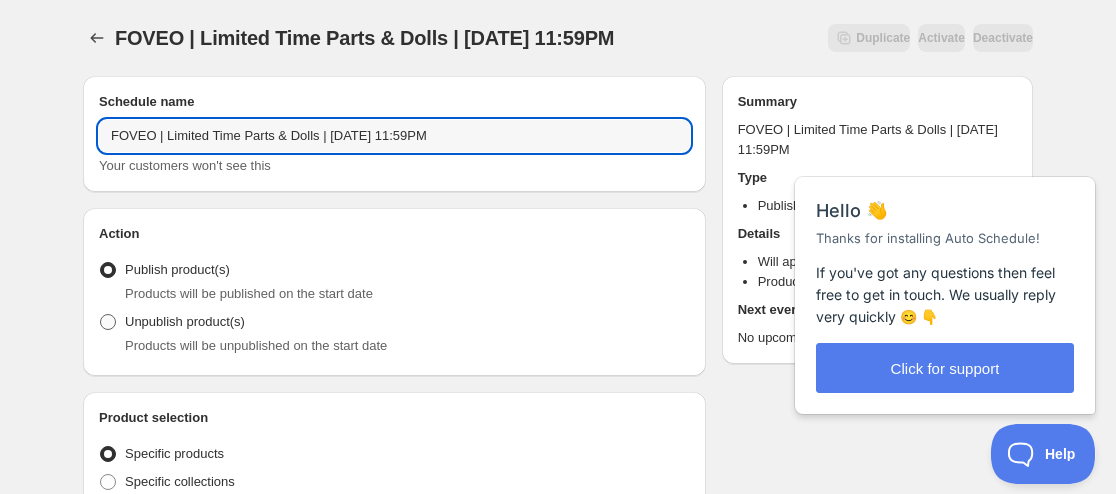 type on "FOVEO | Limited Time Parts & Dolls | [DATE] 11:59PM" 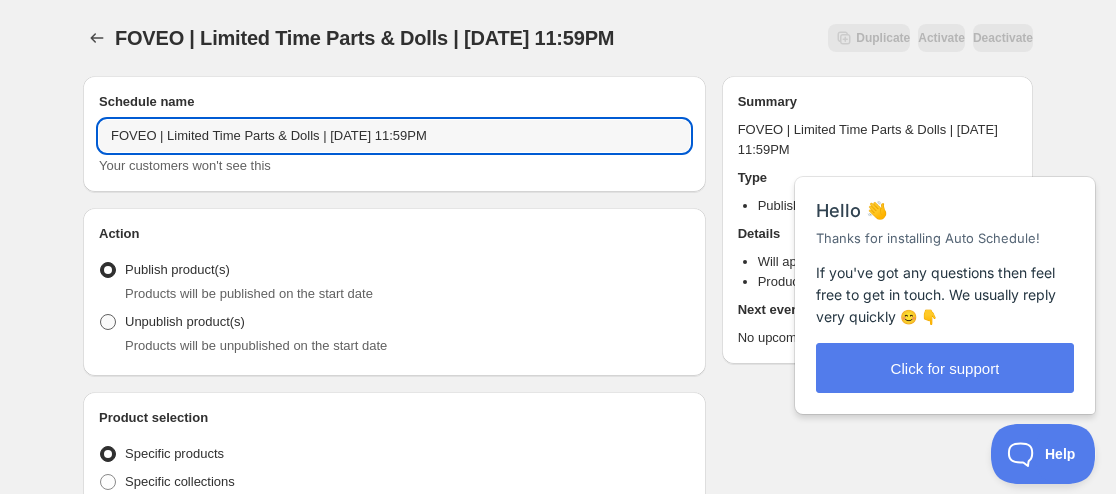 radio on "true" 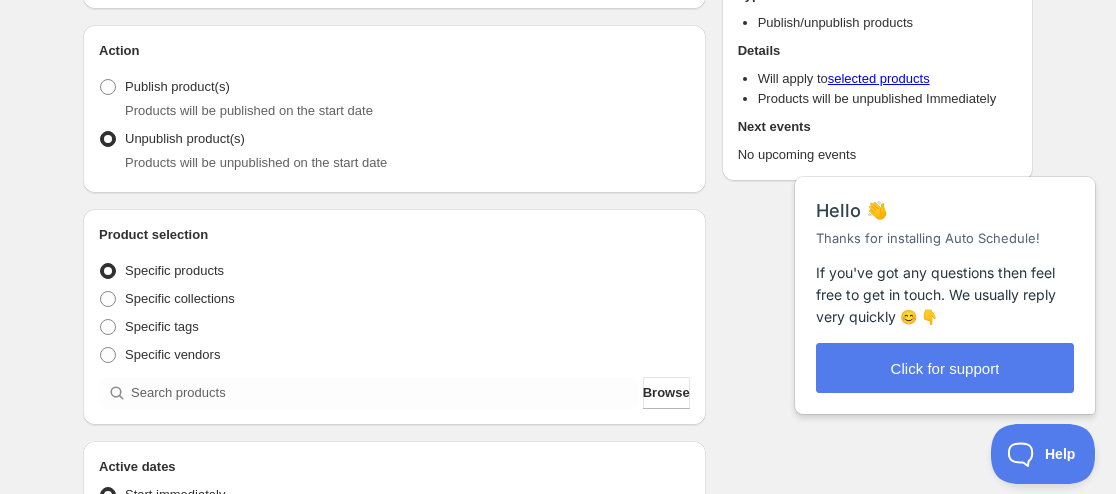 scroll, scrollTop: 200, scrollLeft: 0, axis: vertical 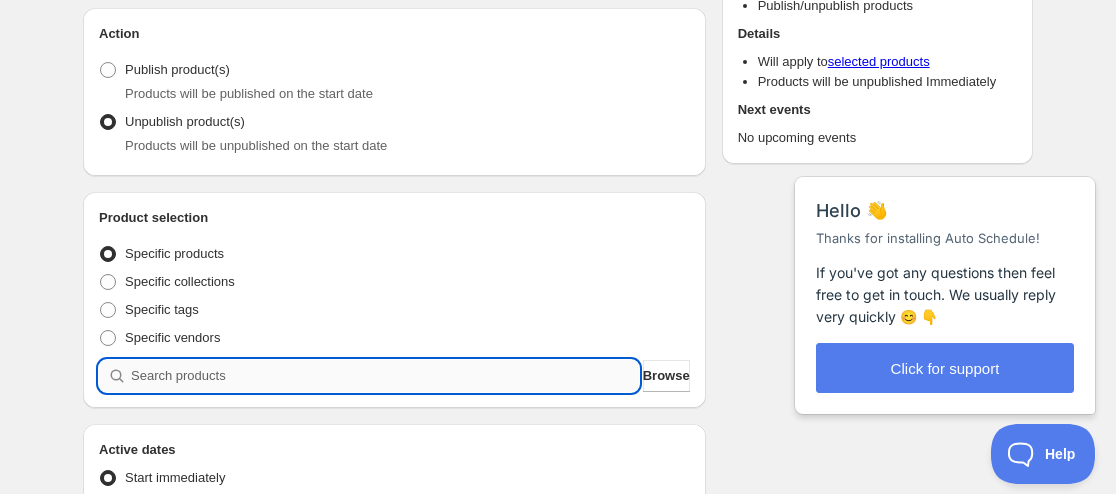 click at bounding box center [385, 376] 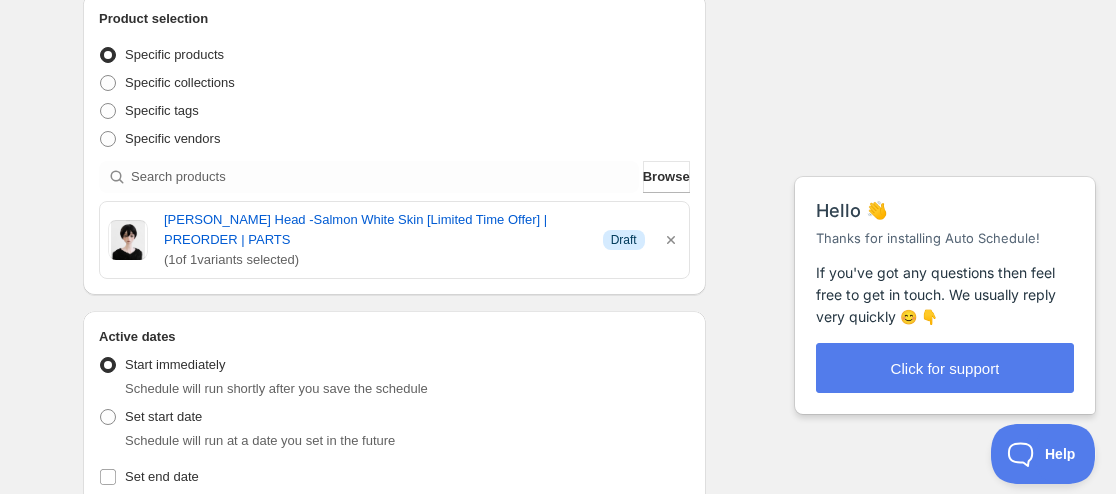 scroll, scrollTop: 400, scrollLeft: 0, axis: vertical 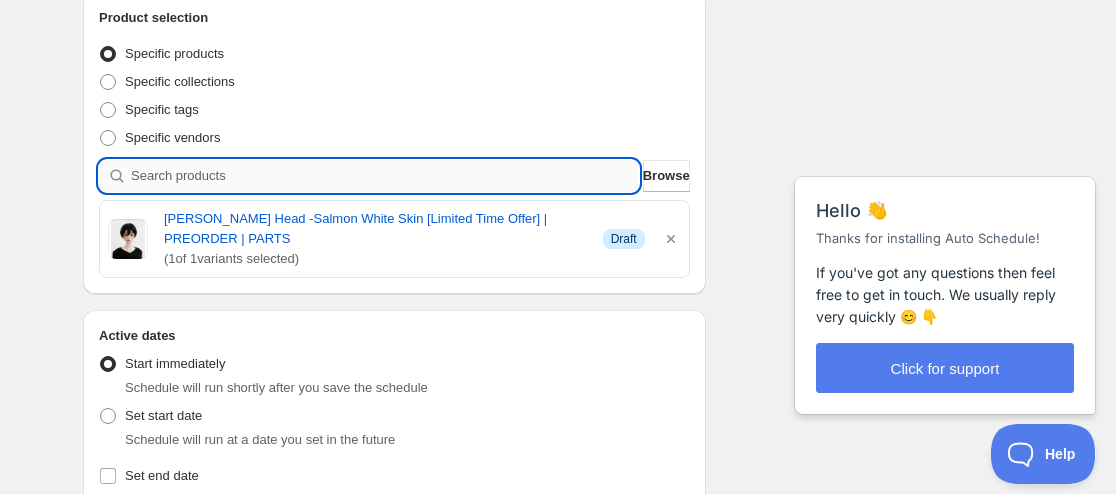 click at bounding box center [385, 176] 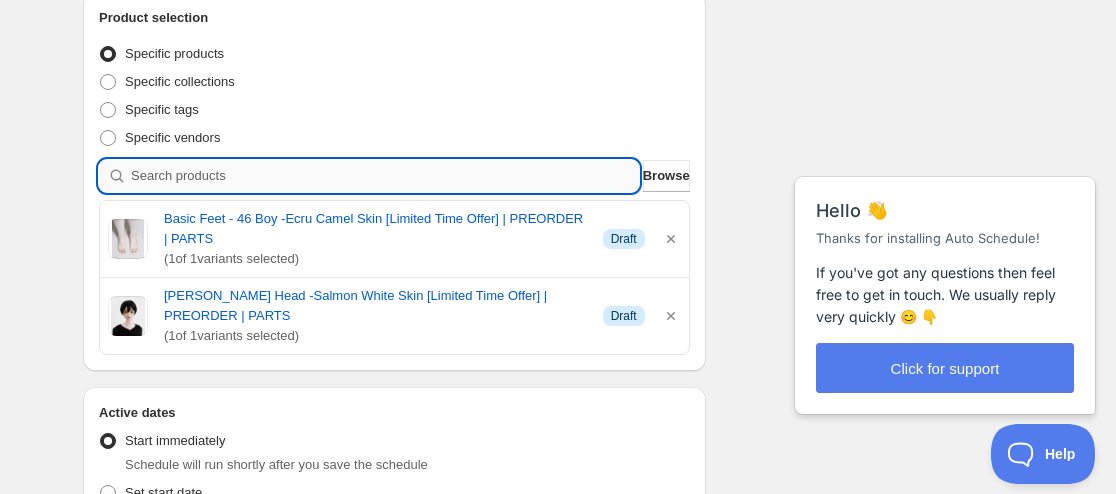 click at bounding box center [385, 176] 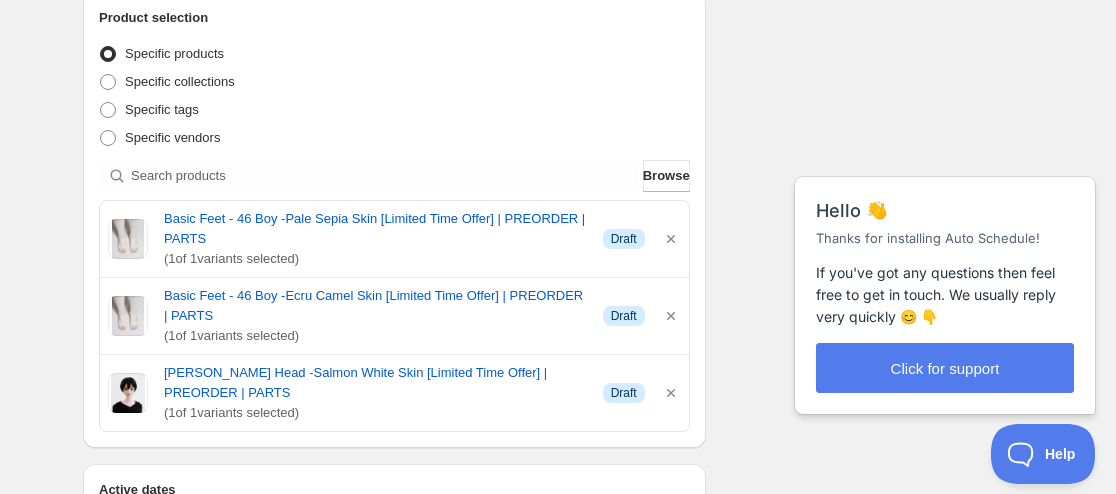 click on "Specific vendors" at bounding box center (394, 138) 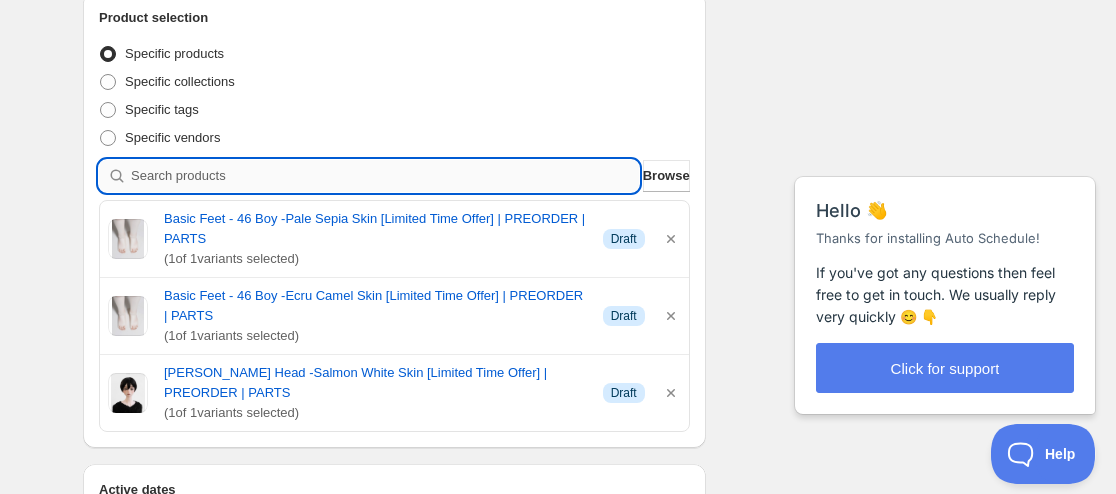 click at bounding box center [385, 176] 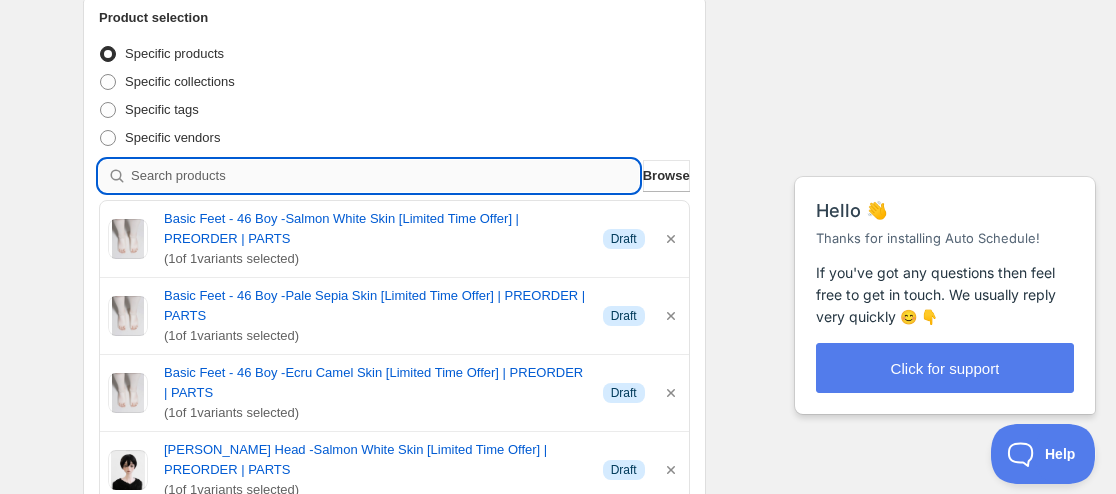click at bounding box center [385, 176] 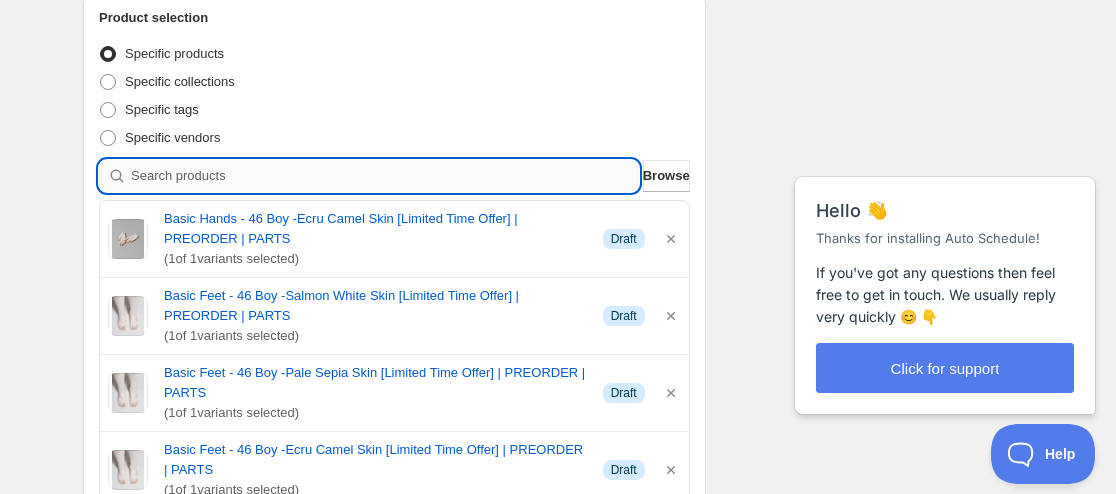 click at bounding box center [385, 176] 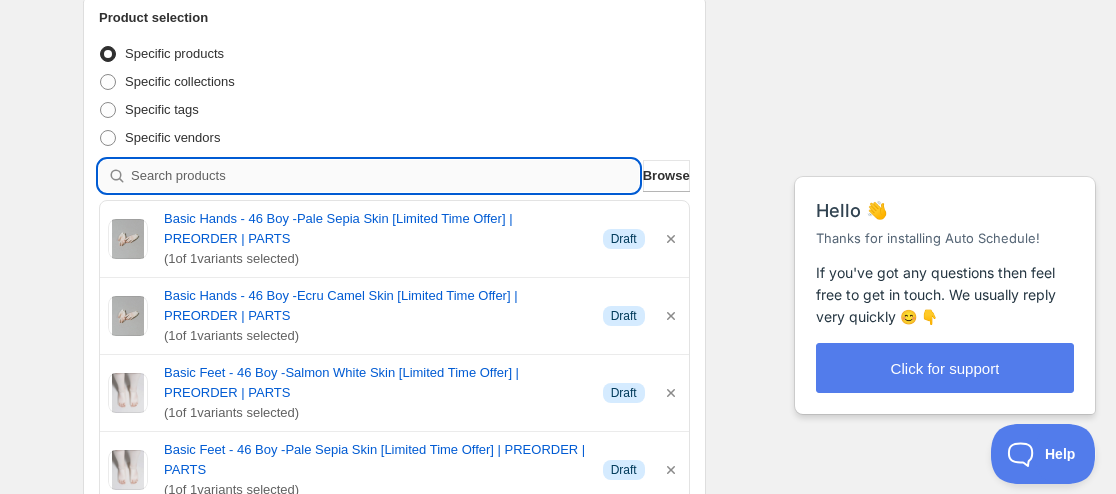 click at bounding box center [385, 176] 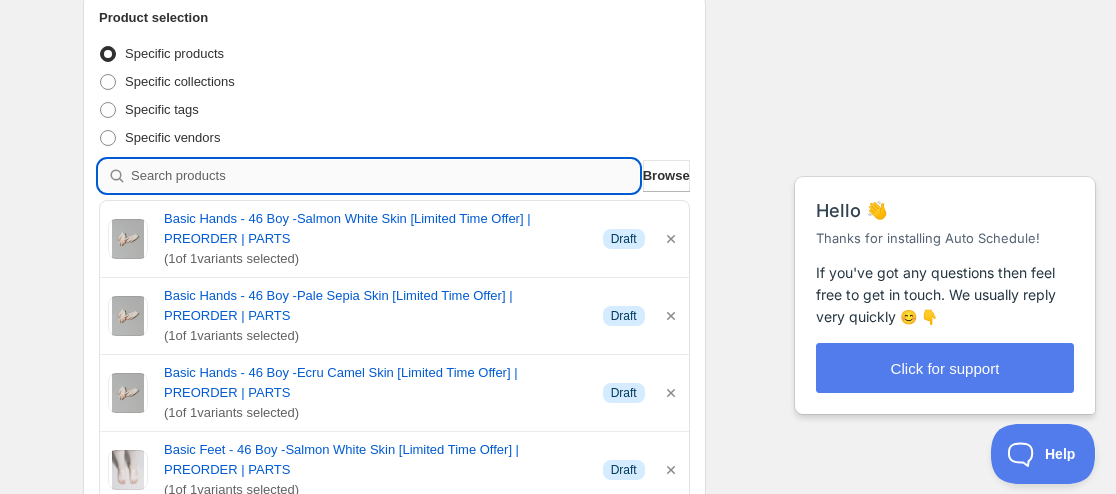 click at bounding box center [385, 176] 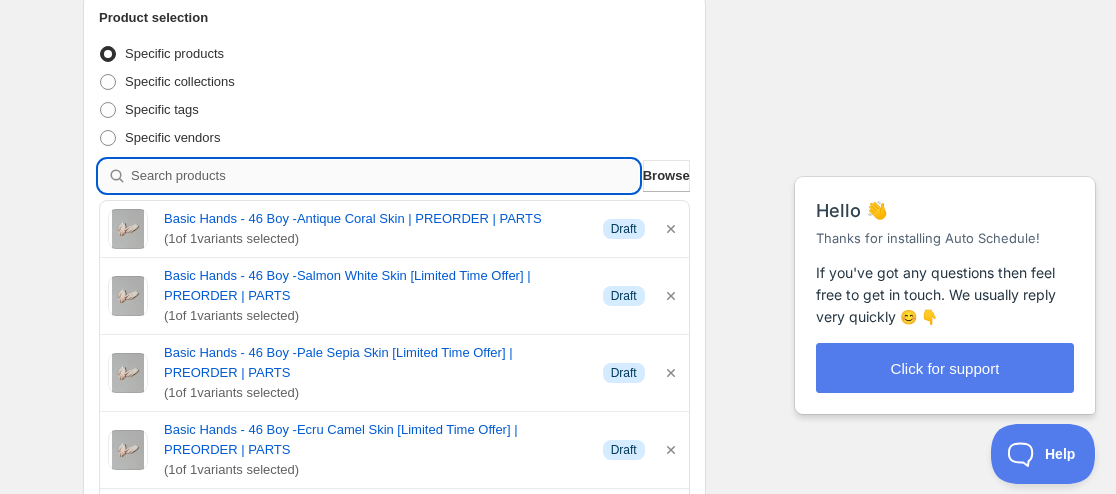 click at bounding box center [385, 176] 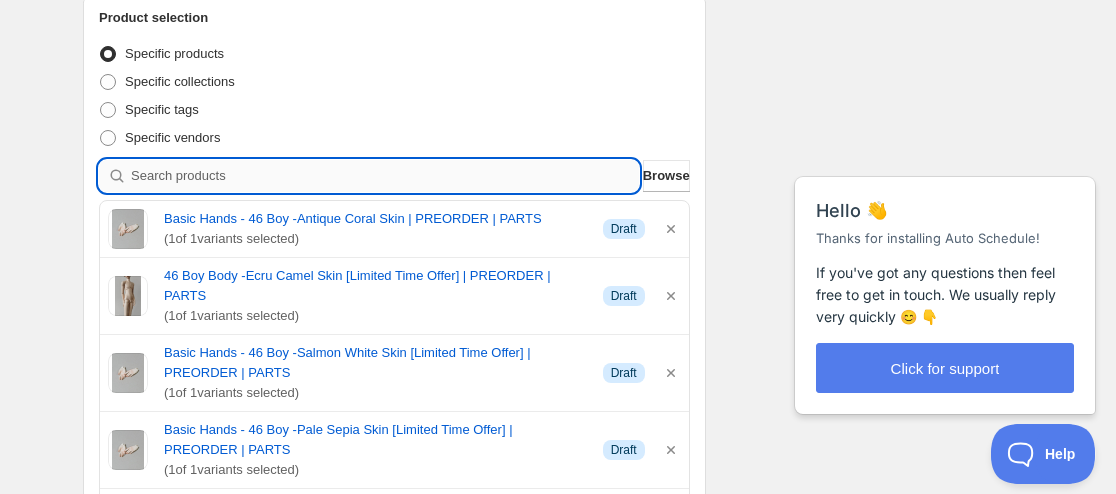 click at bounding box center (385, 176) 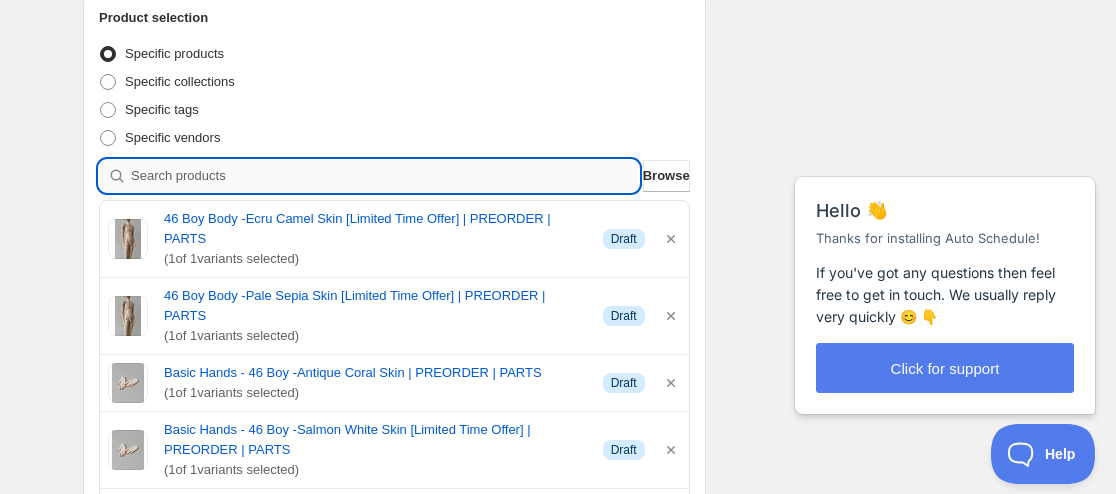 click at bounding box center (385, 176) 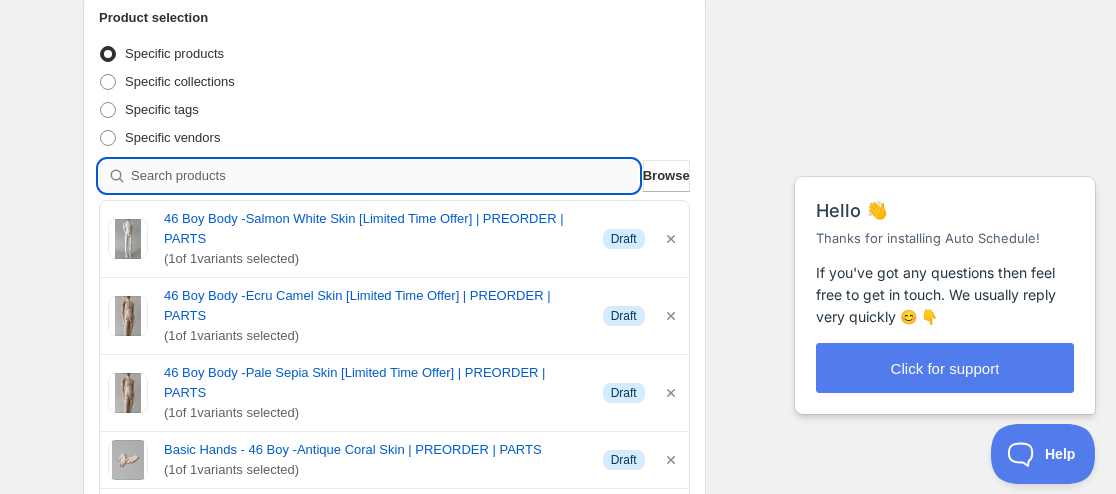 click at bounding box center [385, 176] 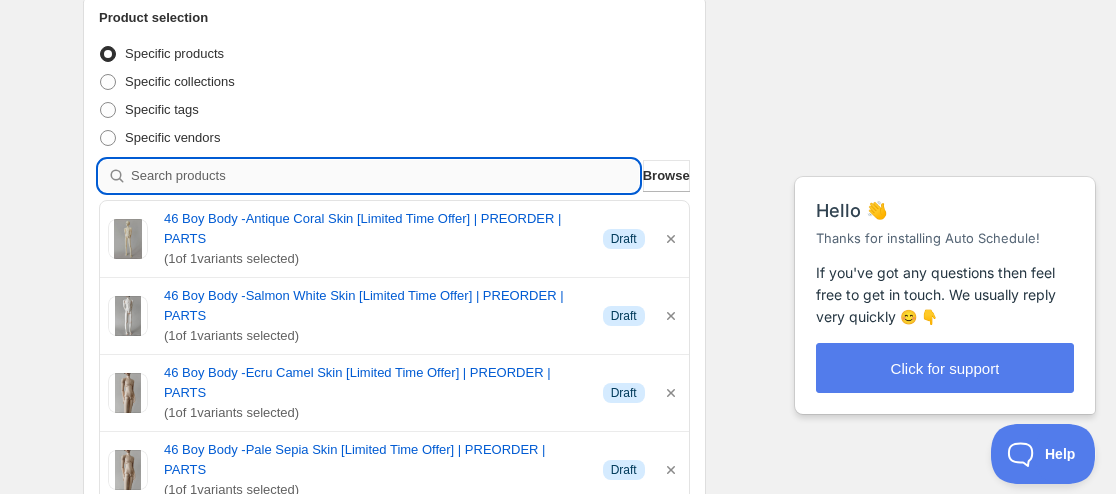 click at bounding box center (385, 176) 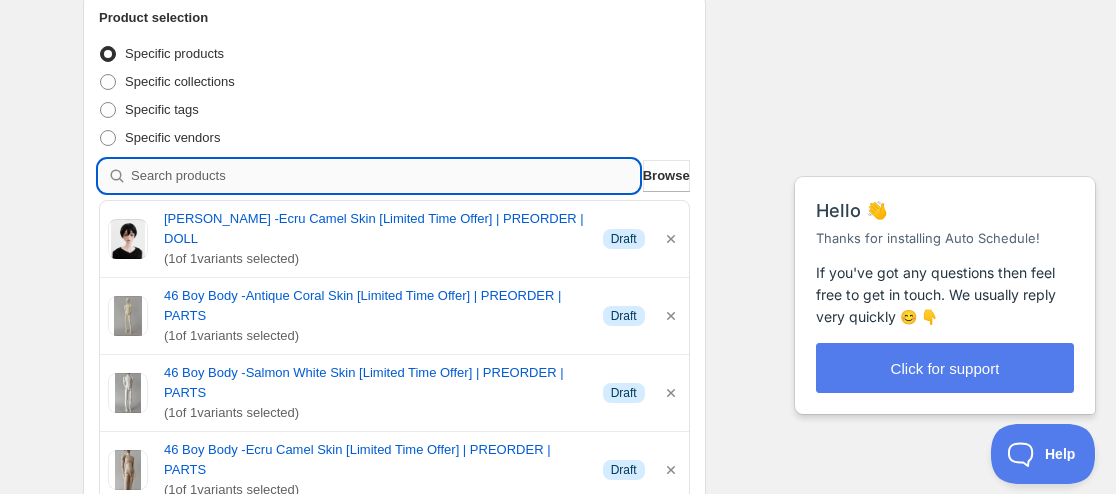 click at bounding box center [385, 176] 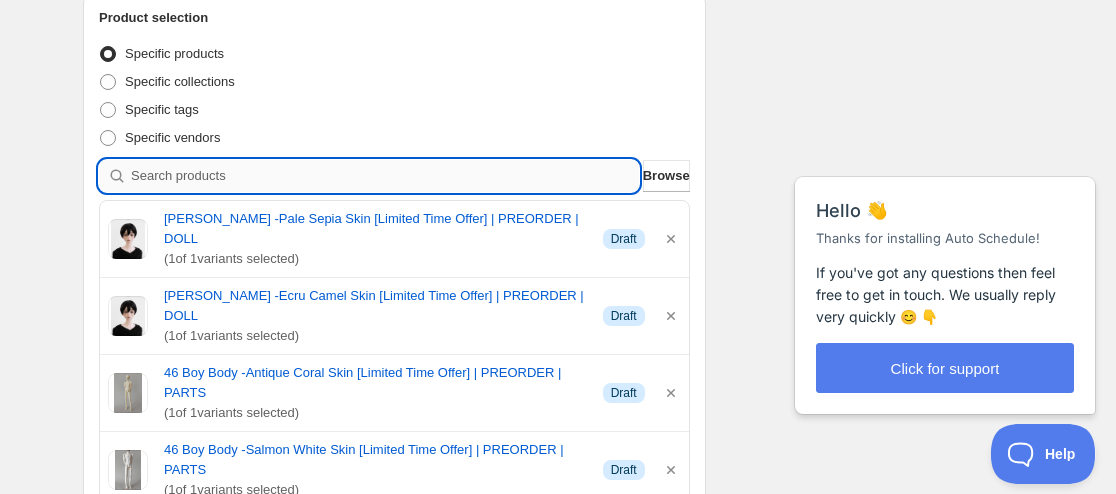 click at bounding box center (385, 176) 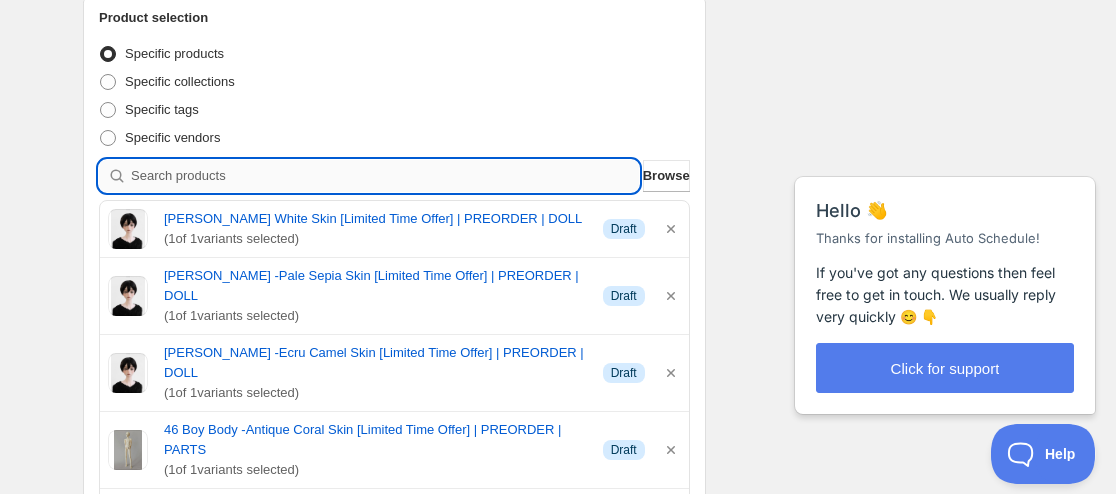 click at bounding box center [385, 176] 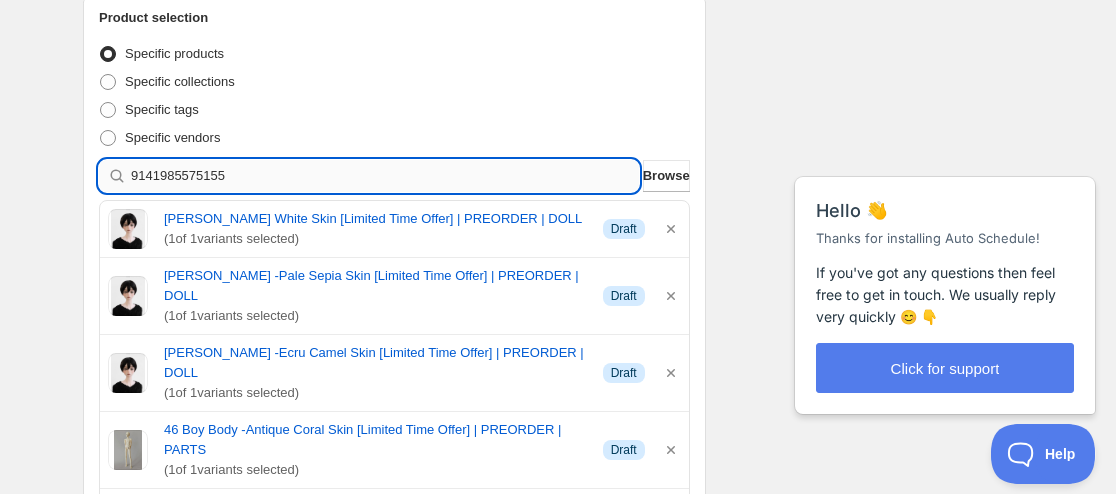 type 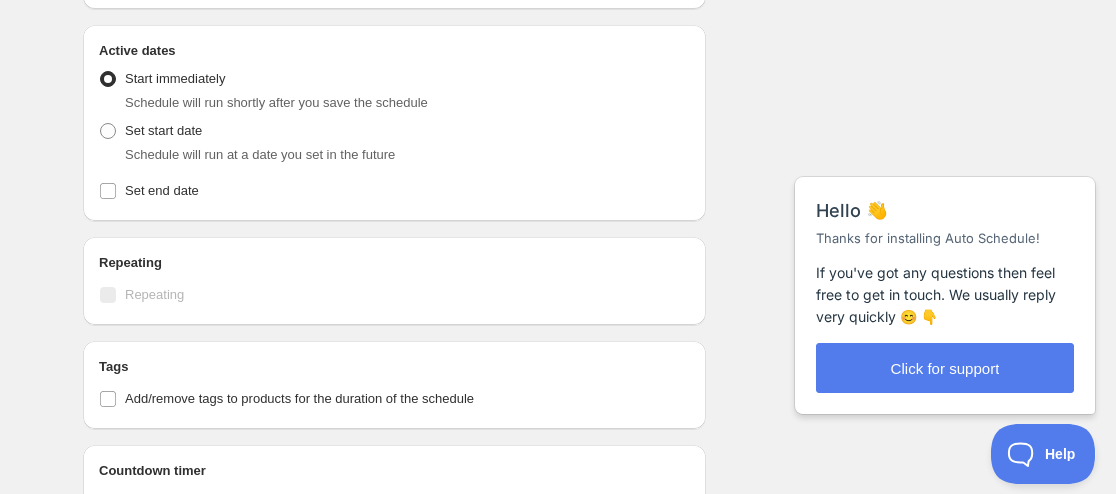 scroll, scrollTop: 1600, scrollLeft: 0, axis: vertical 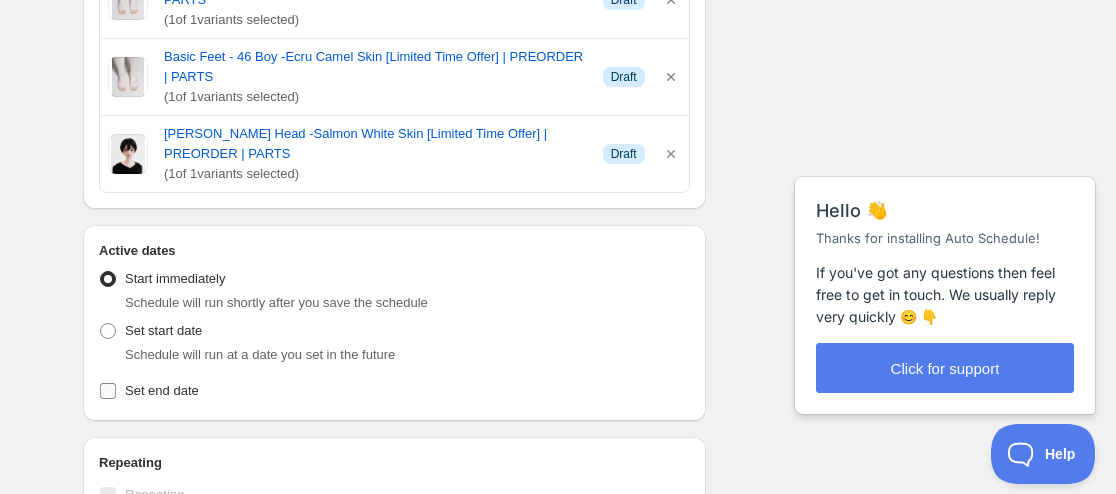 click on "Set end date" at bounding box center (394, 391) 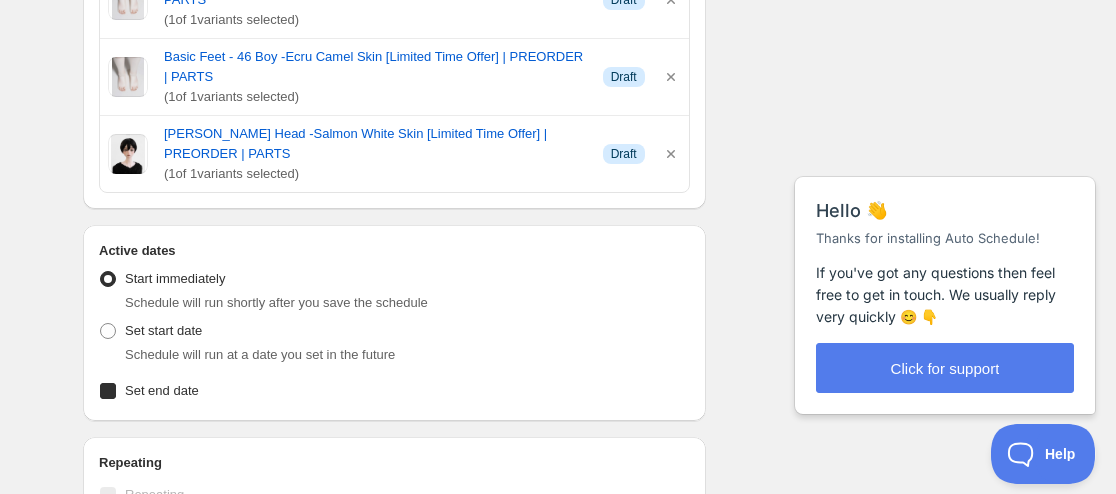 checkbox on "true" 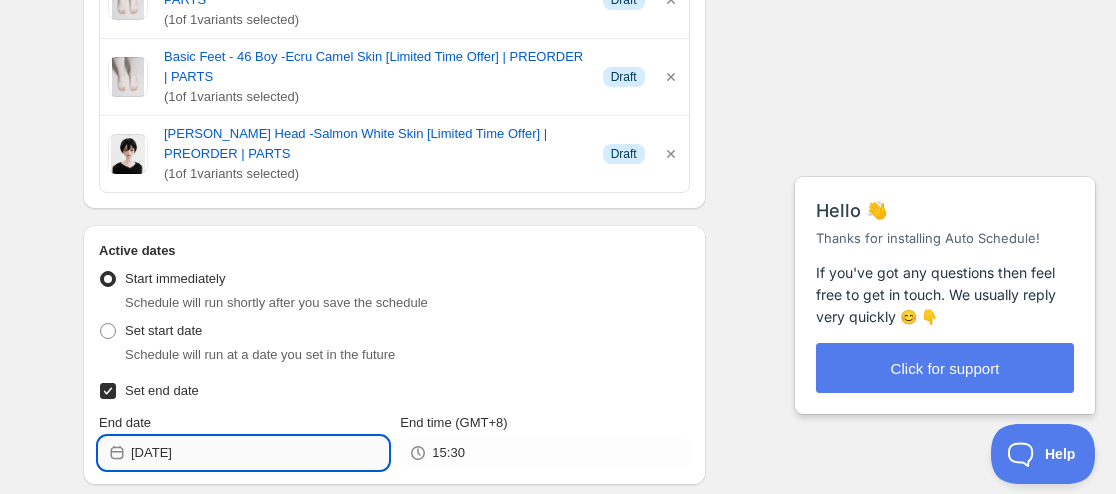 click on "[DATE]" at bounding box center [259, 453] 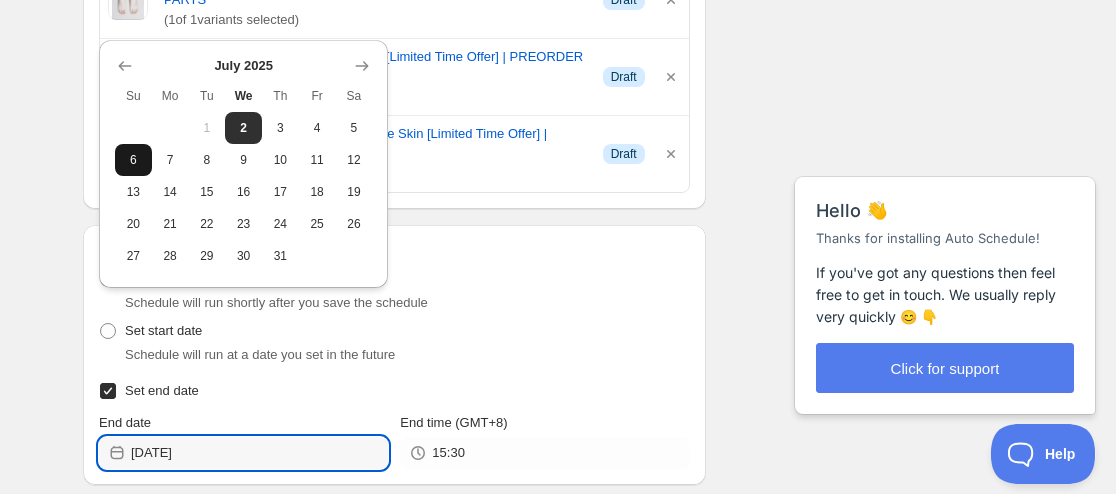 click on "6" at bounding box center [133, 160] 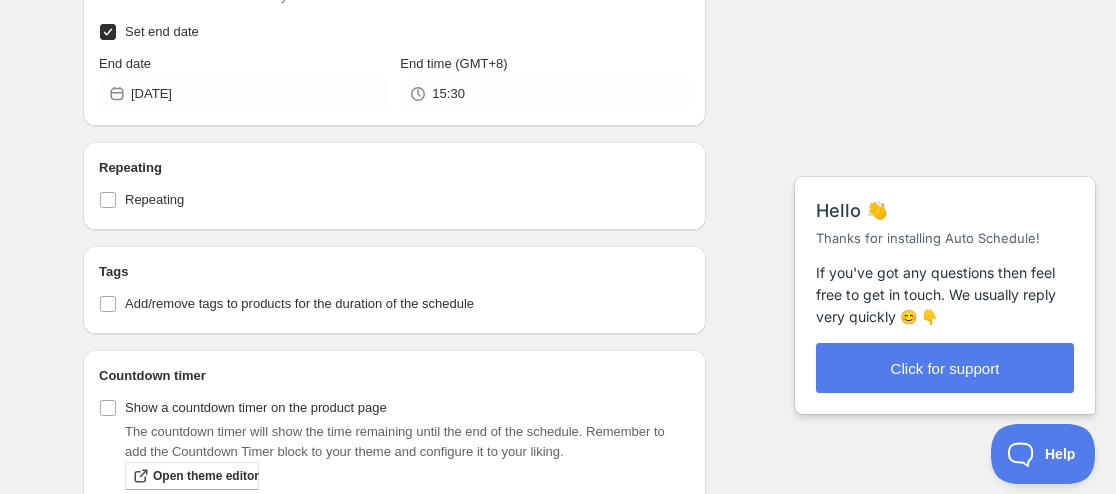 scroll, scrollTop: 1800, scrollLeft: 0, axis: vertical 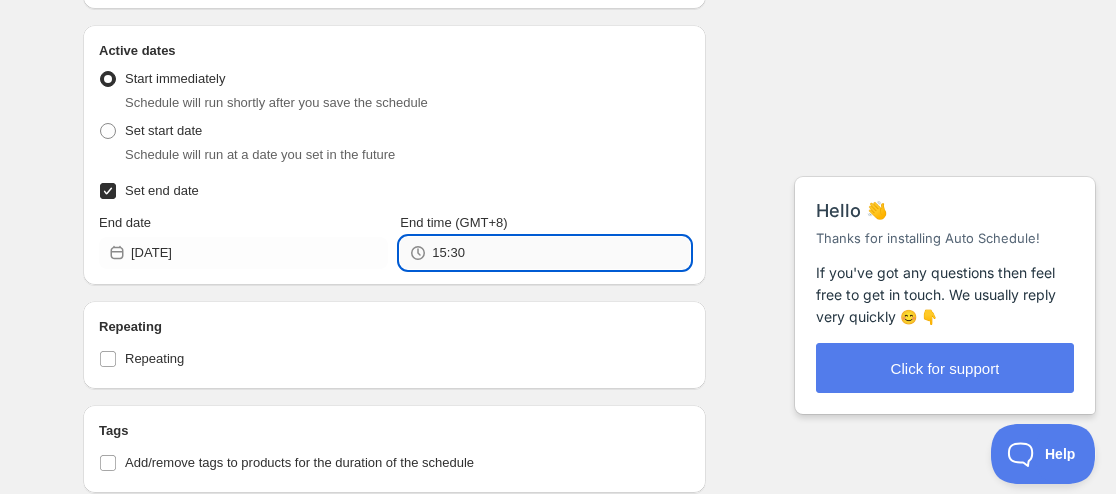 click on "15:30" at bounding box center (560, 253) 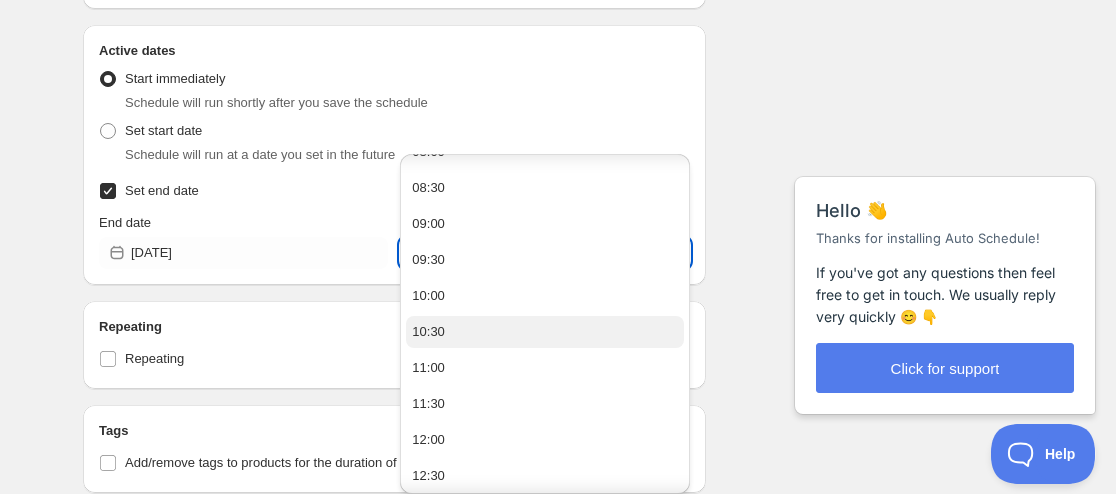 scroll, scrollTop: 700, scrollLeft: 0, axis: vertical 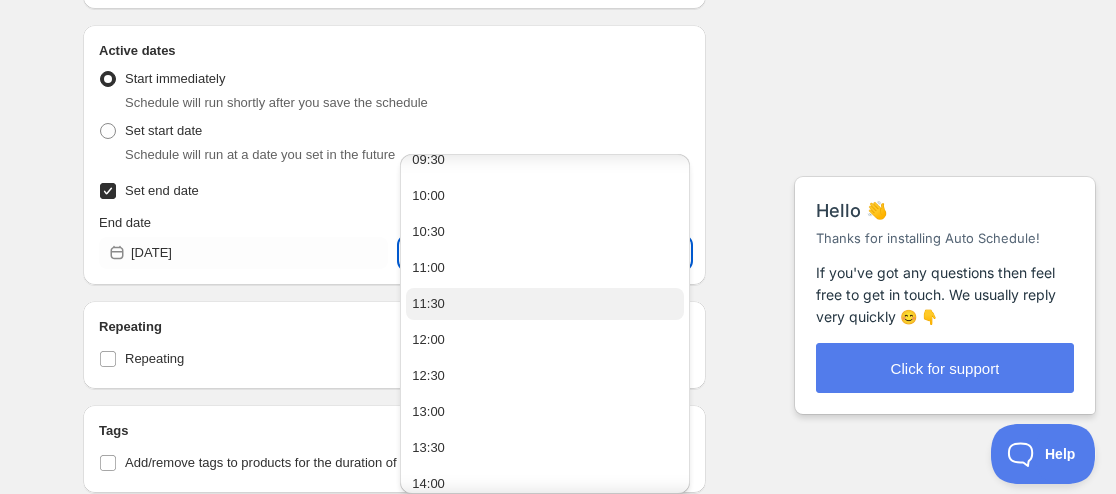 click on "11:30" at bounding box center [544, 304] 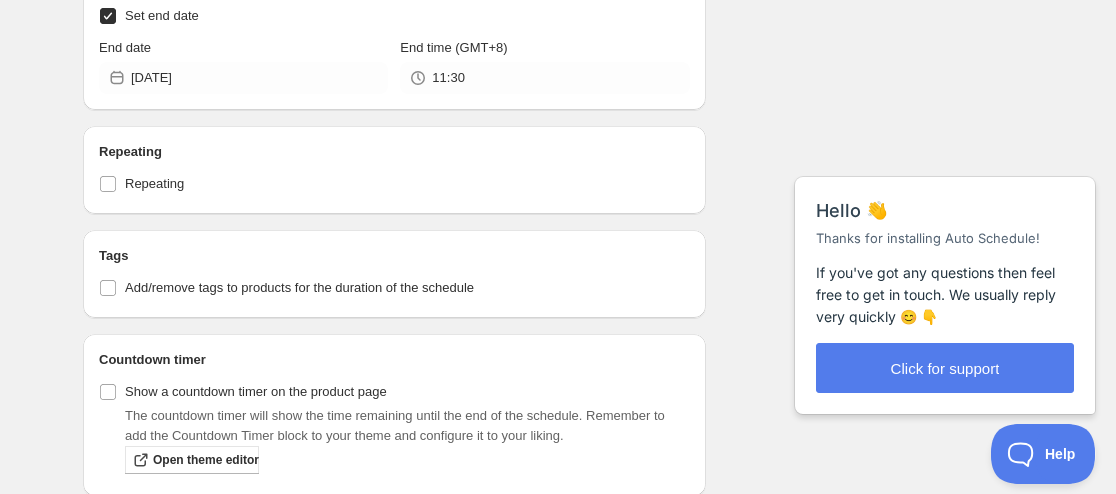 scroll, scrollTop: 2169, scrollLeft: 0, axis: vertical 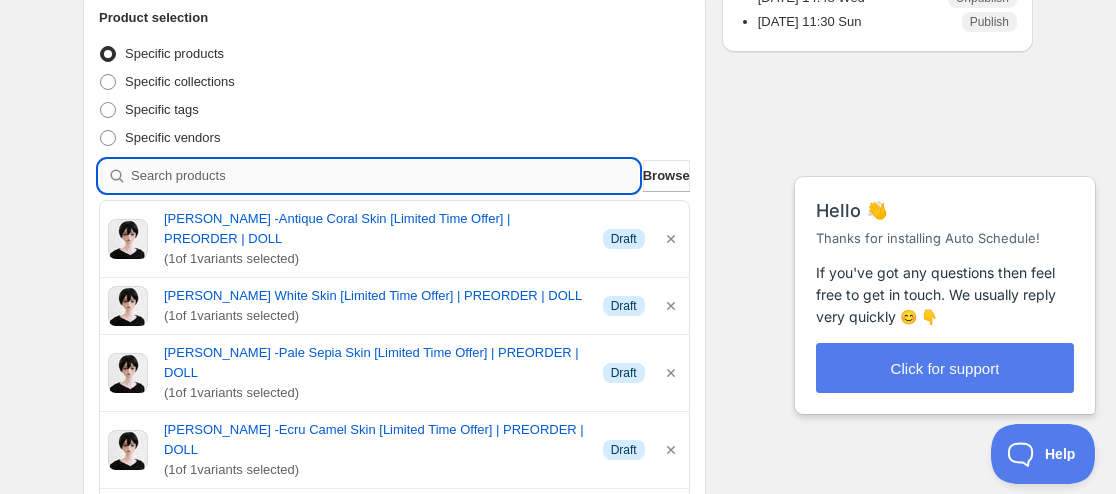 click at bounding box center (385, 176) 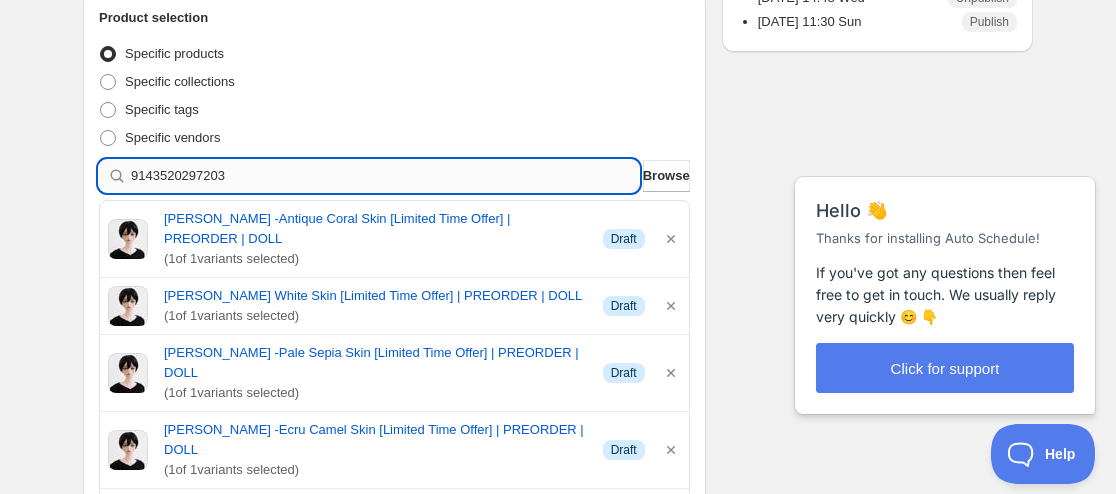 type 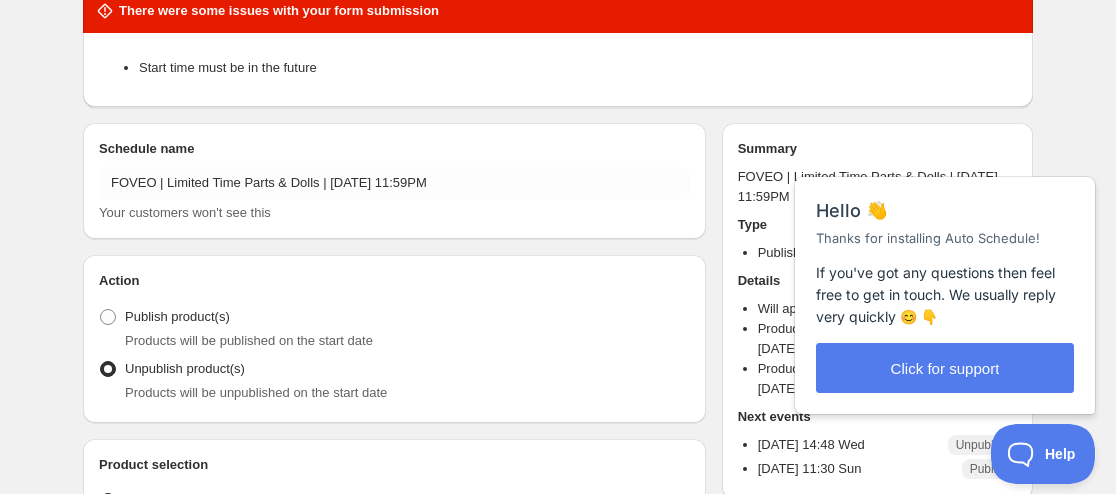 scroll, scrollTop: 0, scrollLeft: 0, axis: both 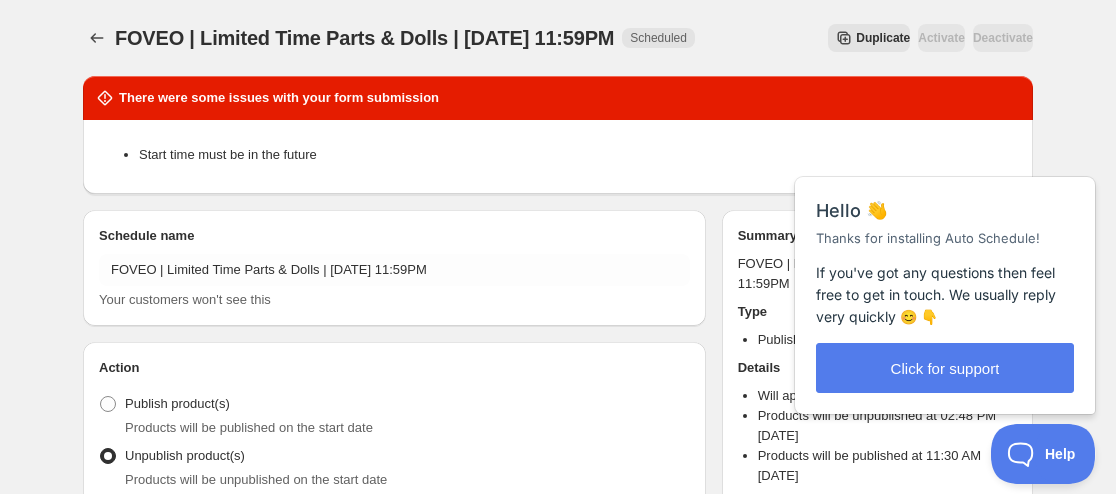 click on "There were some issues with your form submission Start time must be in the future Schedule name FOVEO | Limited Time Parts & Dolls | Jul 06 2025 11:59PM Your customers won't see this Action Action Publish product(s) Products will be published on the start date Unpublish product(s) Products will be unpublished on the start date Product selection Entity type Specific products Specific collections Specific tags Specific vendors Browse Morin -Ecru Camel Skin [Limited Time Offer] | PREORDER | DOLL ( 1  of   1  variants selected) Info Draft Hesse -Antique Coral Skin [Limited Time Offer] | PREORDER | DOLL ( 1  of   1  variants selected) Info Draft Hesse -Salmon White Skin [Limited Time Offer] | PREORDER | DOLL ( 1  of   1  variants selected) Info Draft Hesse -Pale Sepia Skin [Limited Time Offer] | PREORDER | DOLL ( 1  of   1  variants selected) Info Draft Hesse -Ecru Camel Skin [Limited Time Offer] | PREORDER | DOLL ( 1  of   1  variants selected) Info Draft ( 1  of   1  variants selected) Info Draft ( 1  of   1 ( 1" at bounding box center (550, 1494) 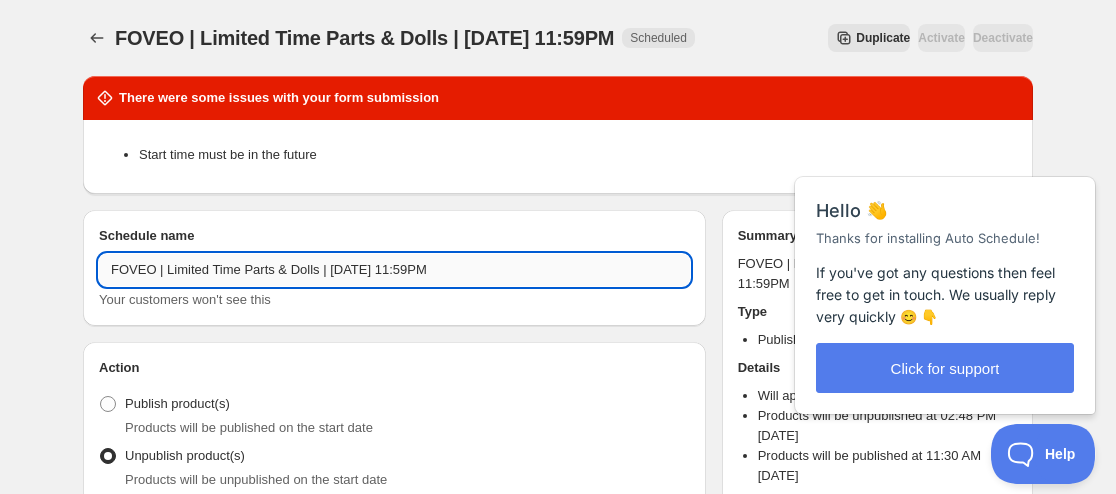 click on "FOVEO | Limited Time Parts & Dolls | [DATE] 11:59PM" at bounding box center [394, 270] 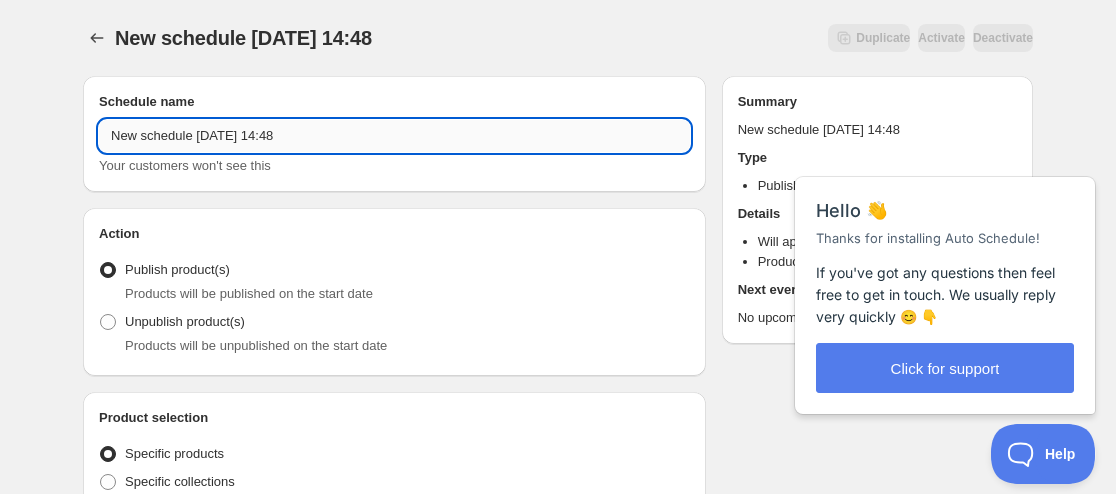 click on "New schedule Jul 02 2025 14:48" at bounding box center [394, 136] 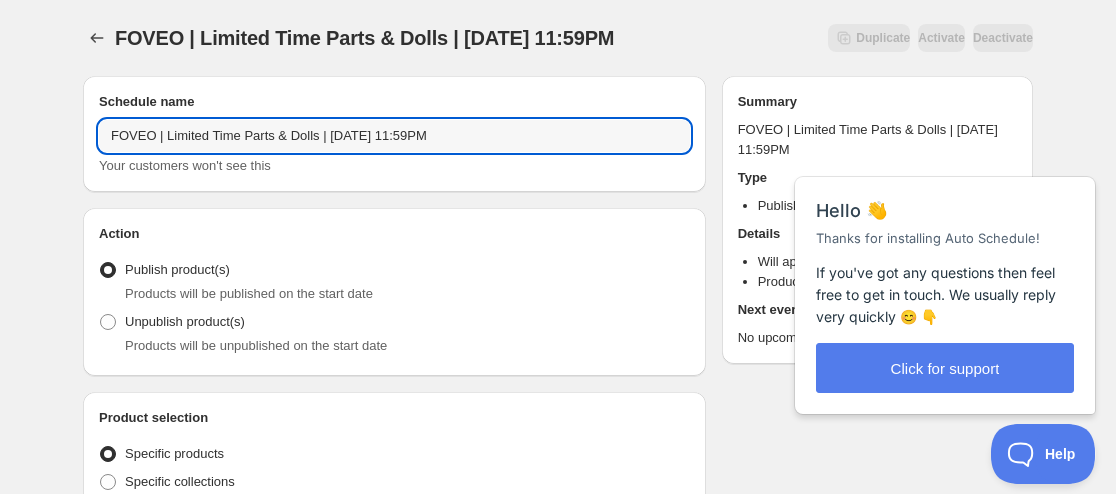 type on "FOVEO | Limited Time Parts & Dolls | [DATE] 11:59PM" 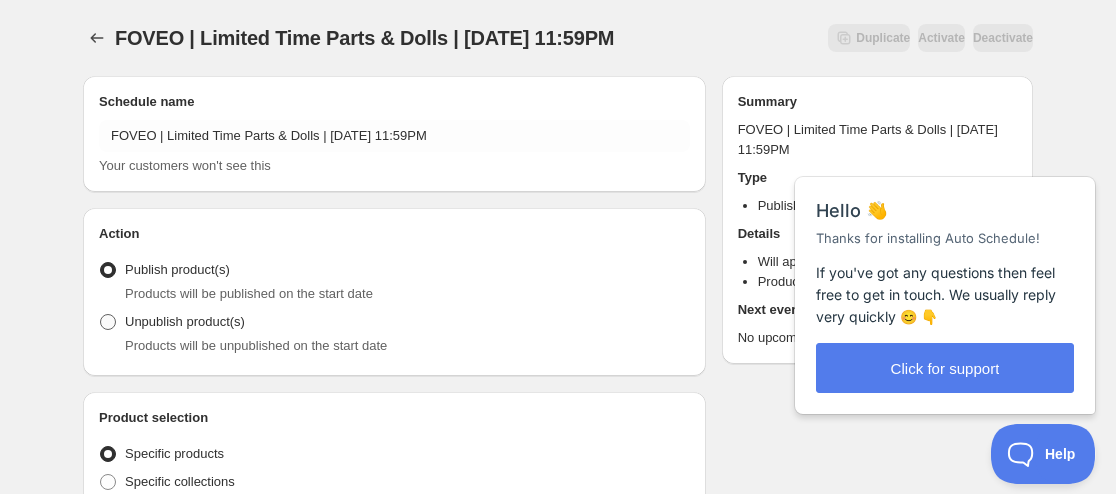 click on "Unpublish product(s)" at bounding box center [185, 322] 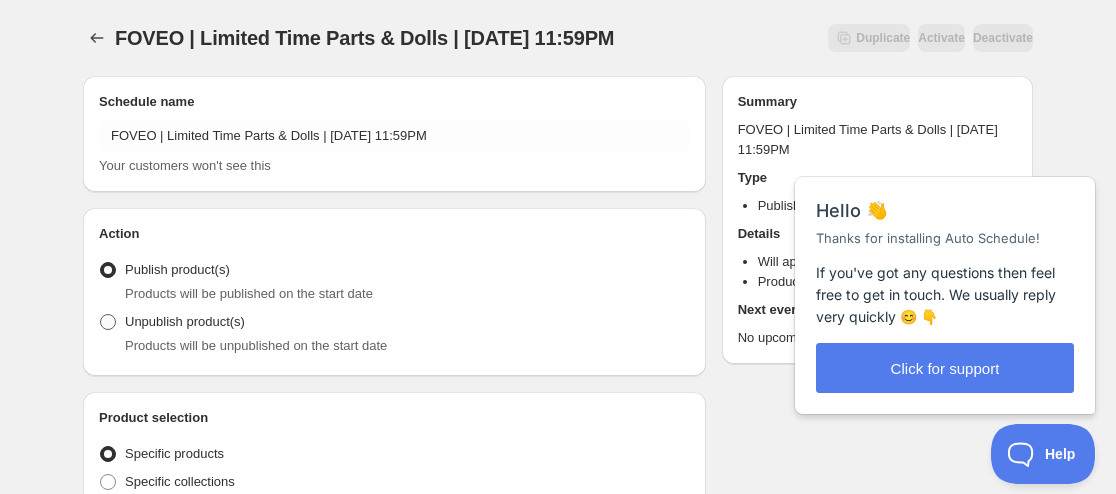 radio on "true" 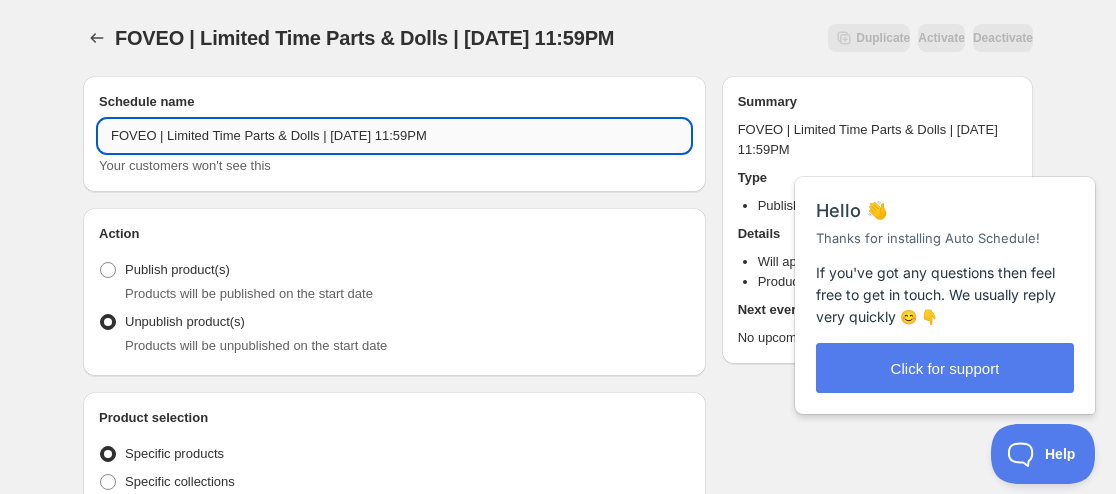 drag, startPoint x: 271, startPoint y: 137, endPoint x: 316, endPoint y: 133, distance: 45.17743 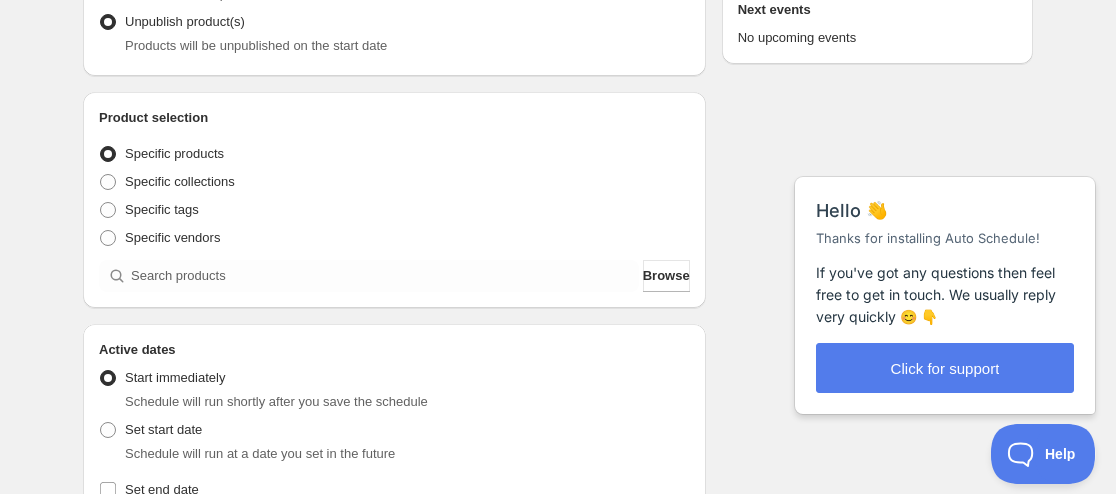 scroll, scrollTop: 200, scrollLeft: 0, axis: vertical 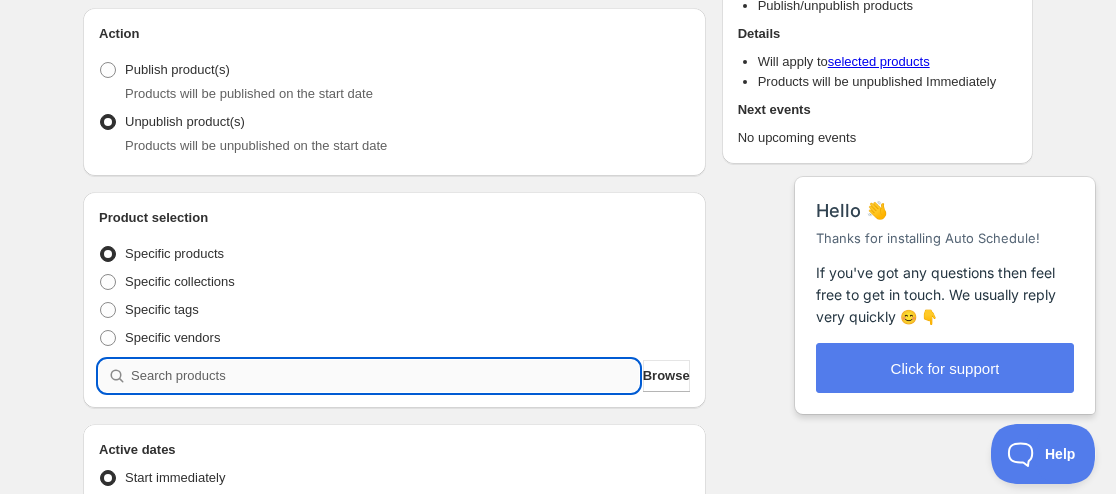 click at bounding box center [385, 376] 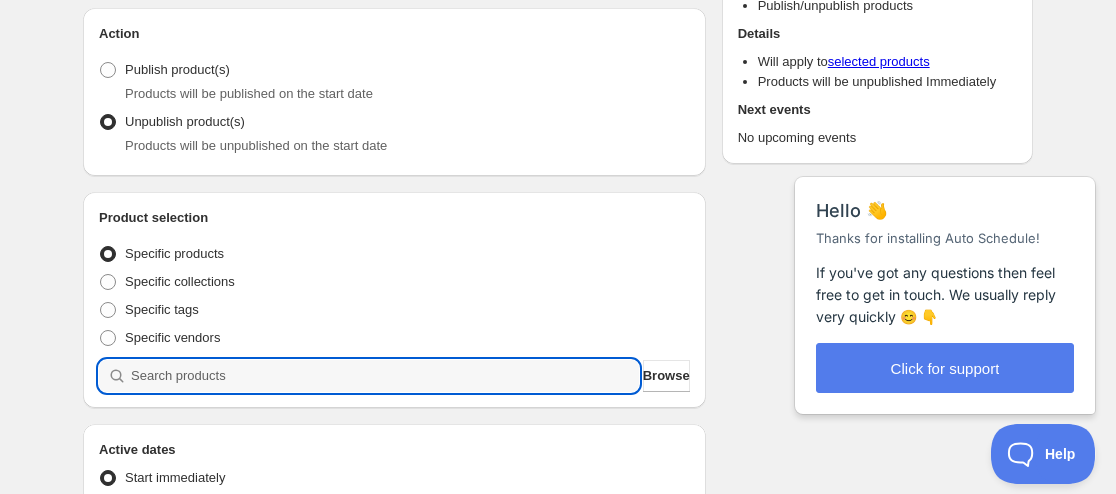 paste on "9143520297203" 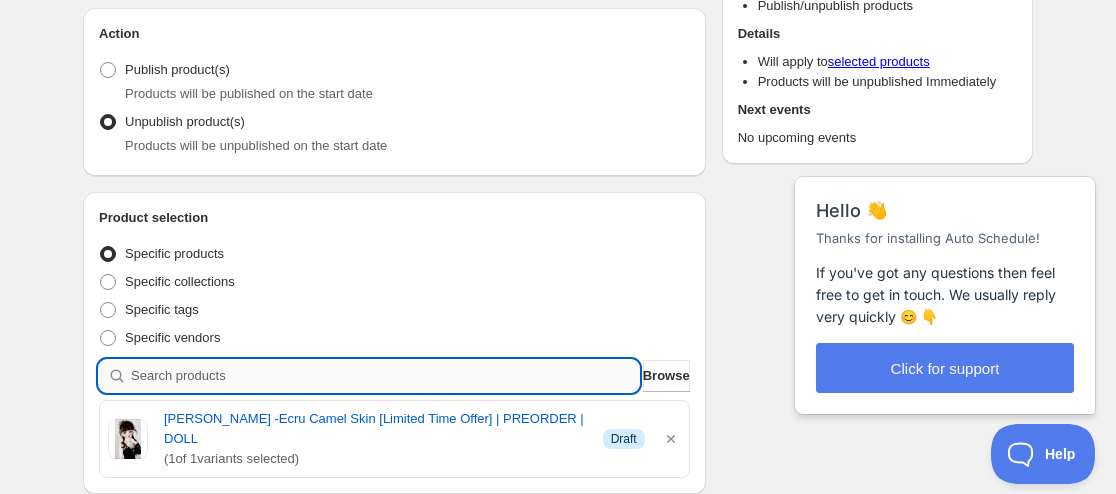 click at bounding box center [385, 376] 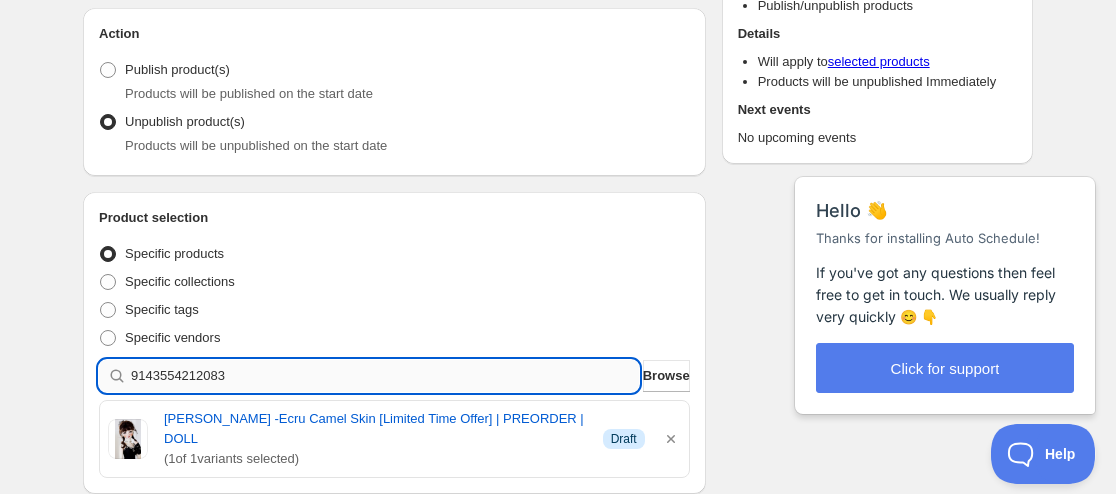 type 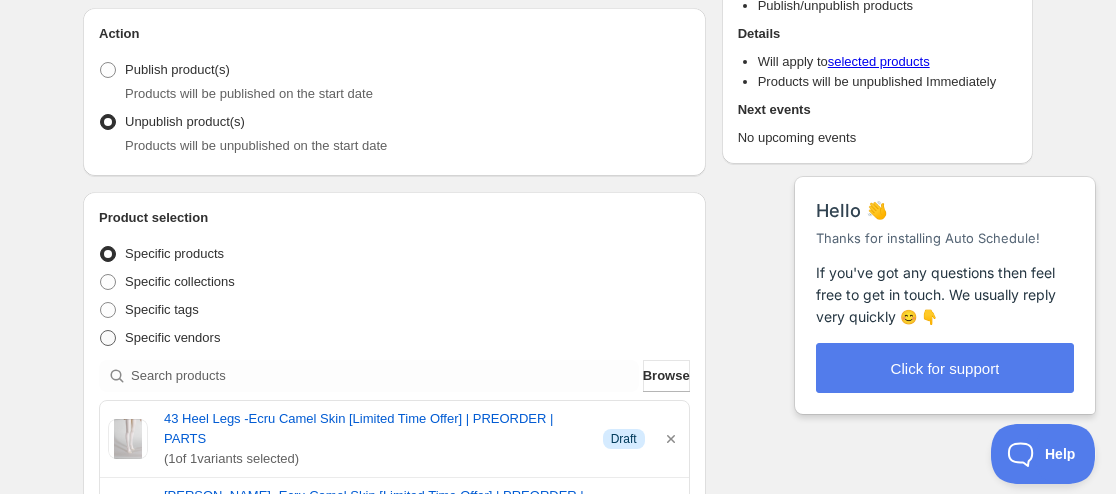 click on "Specific vendors" at bounding box center (159, 338) 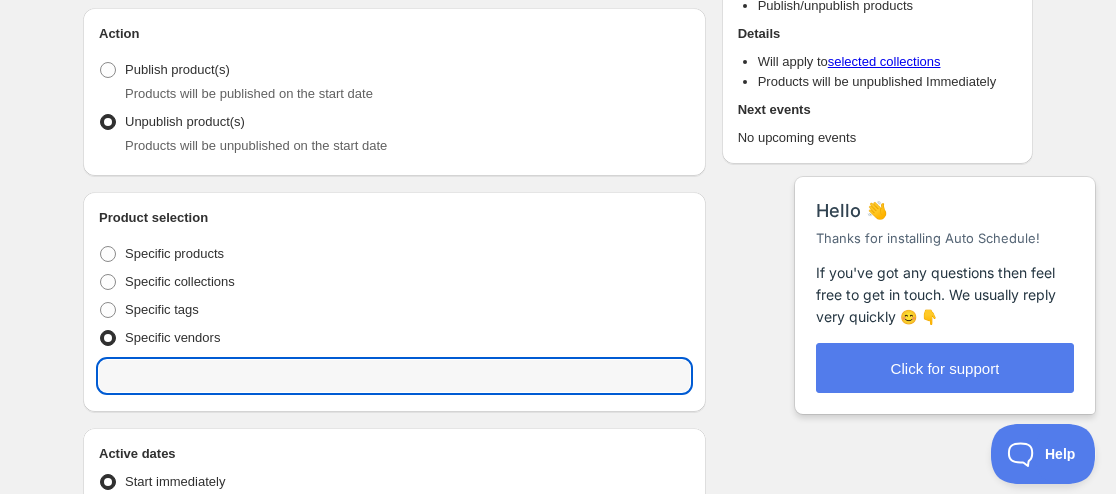 click at bounding box center (394, 376) 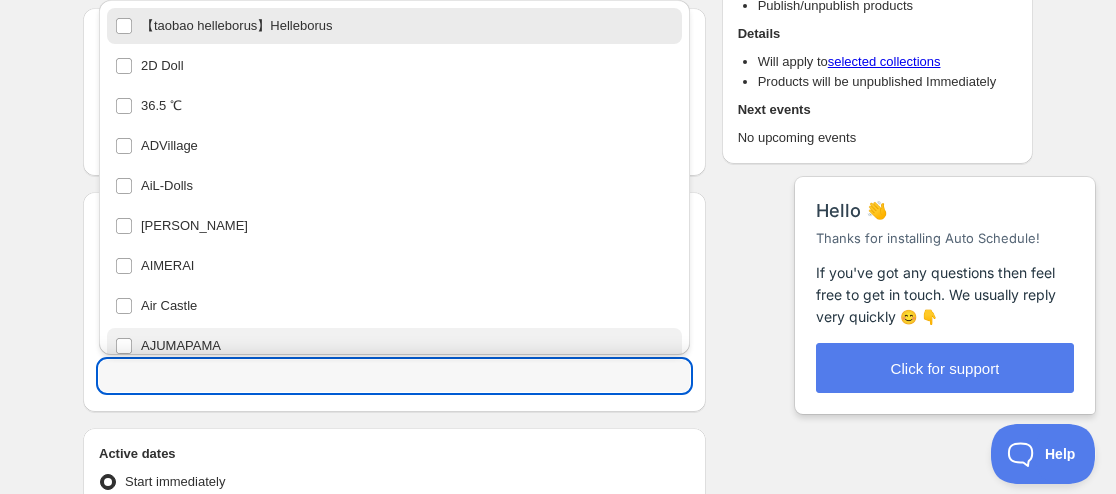 paste on "9143561879795" 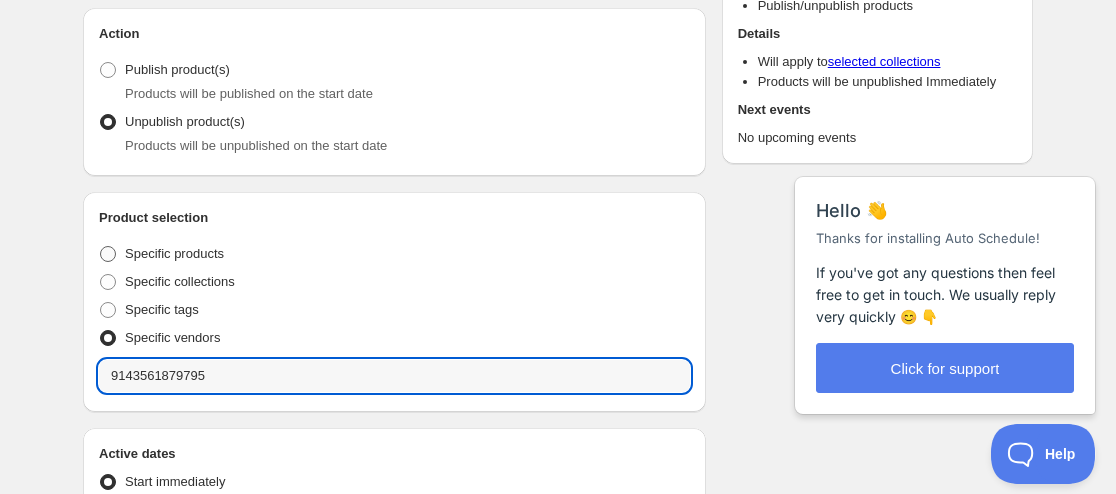 type on "9143561879795" 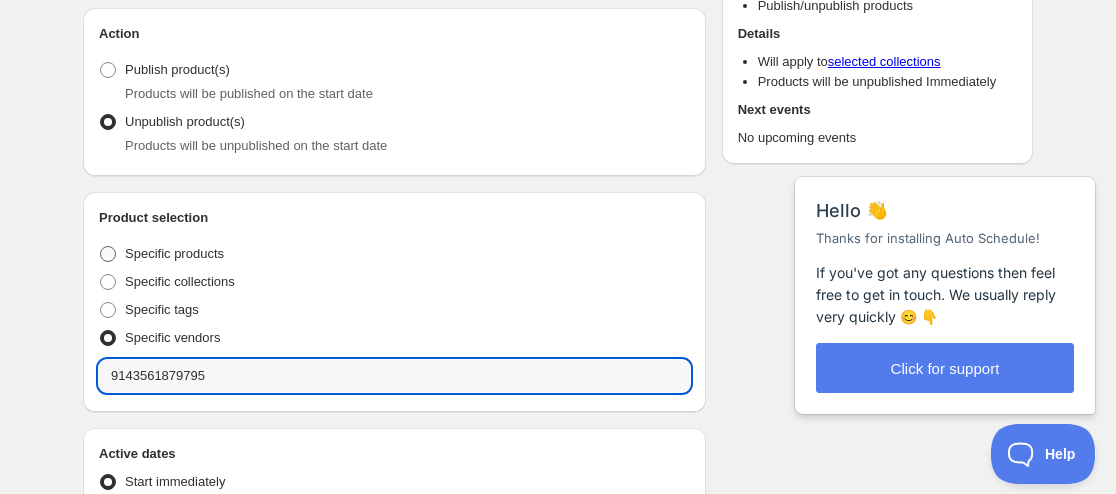 radio on "true" 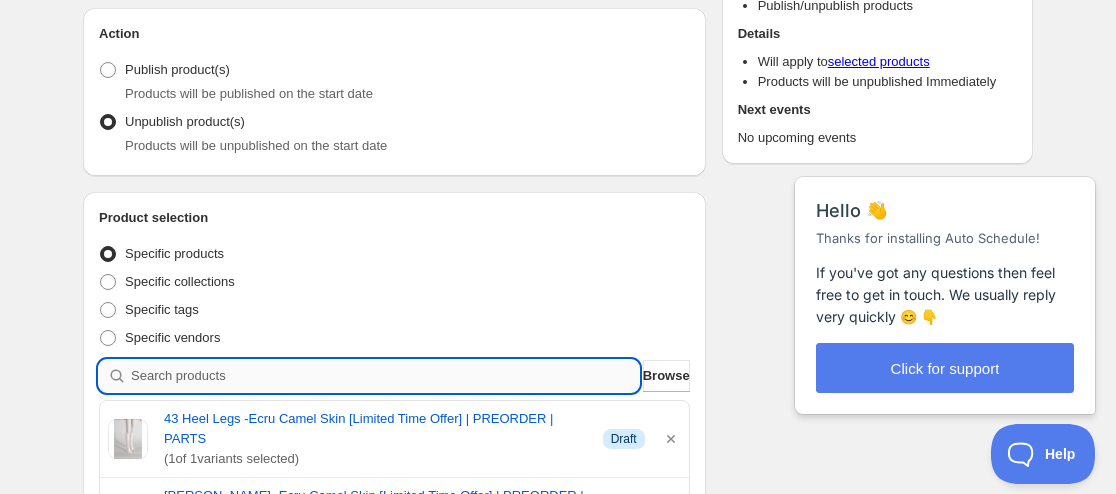 click at bounding box center (385, 376) 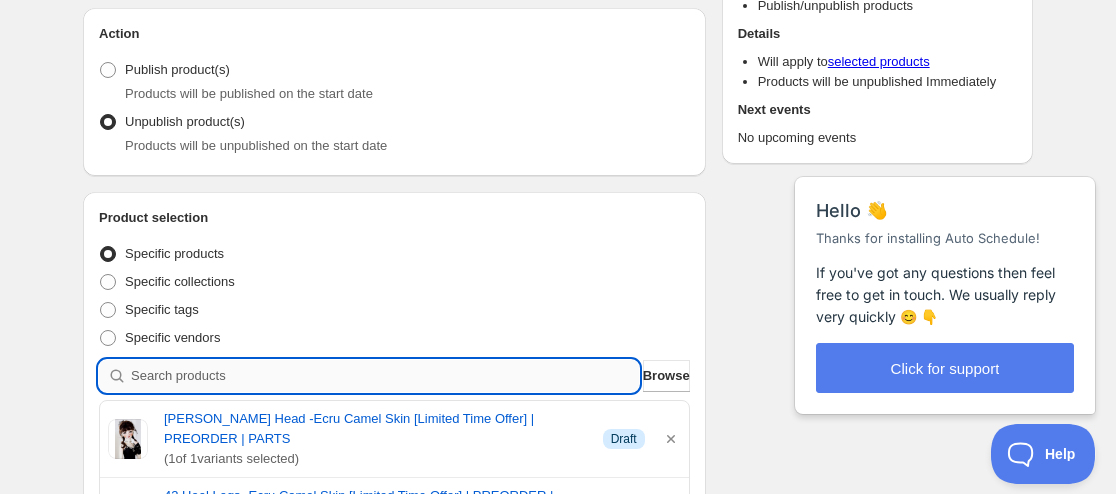 click at bounding box center [385, 376] 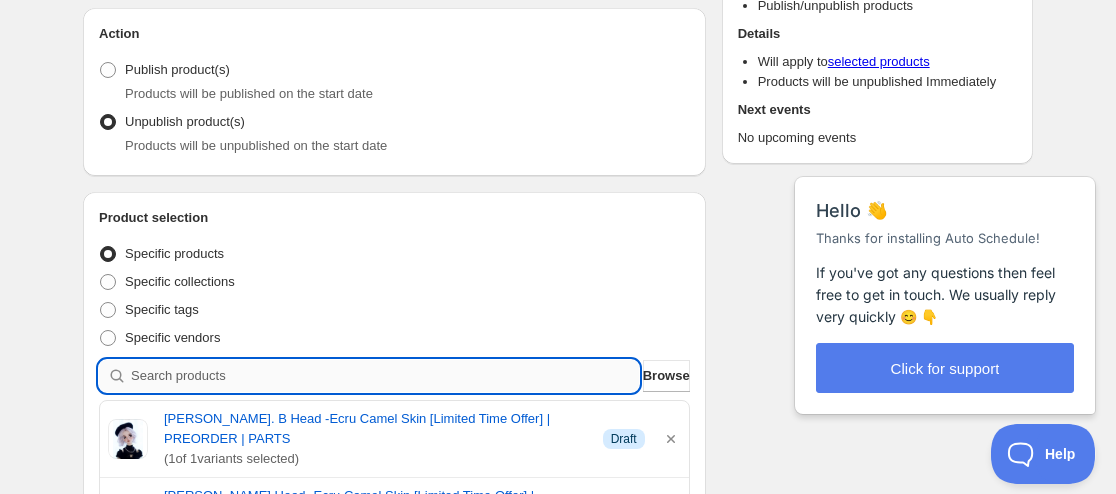 click at bounding box center (385, 376) 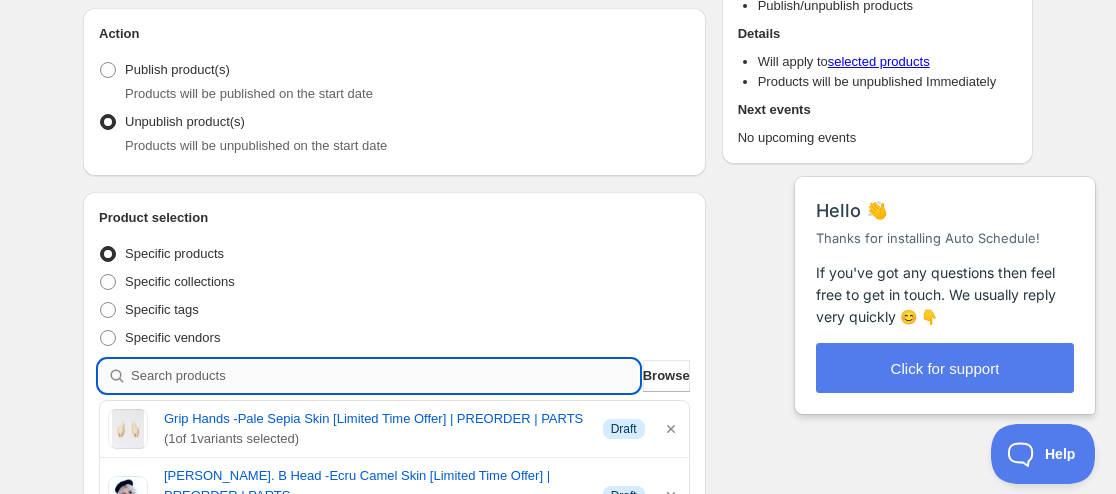 click at bounding box center [385, 376] 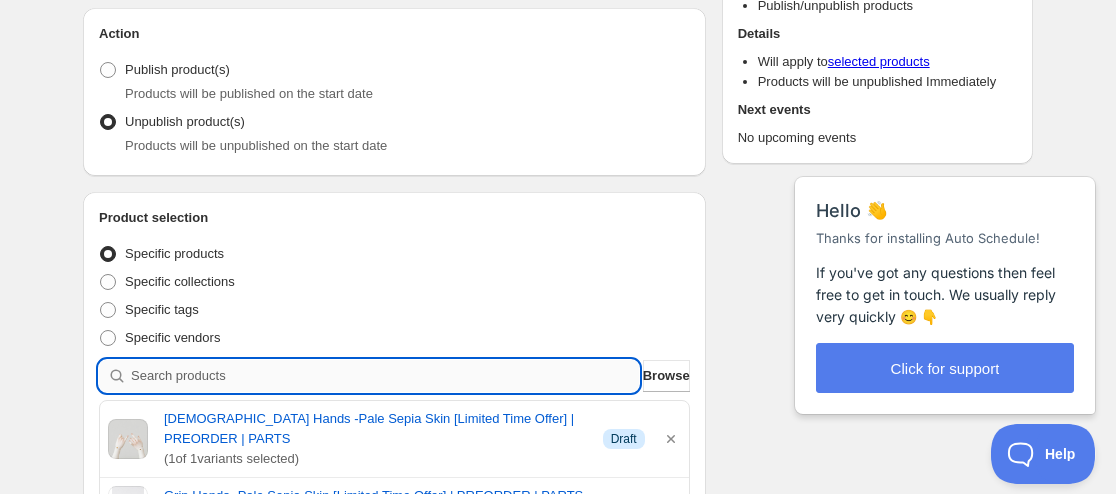 click at bounding box center [385, 376] 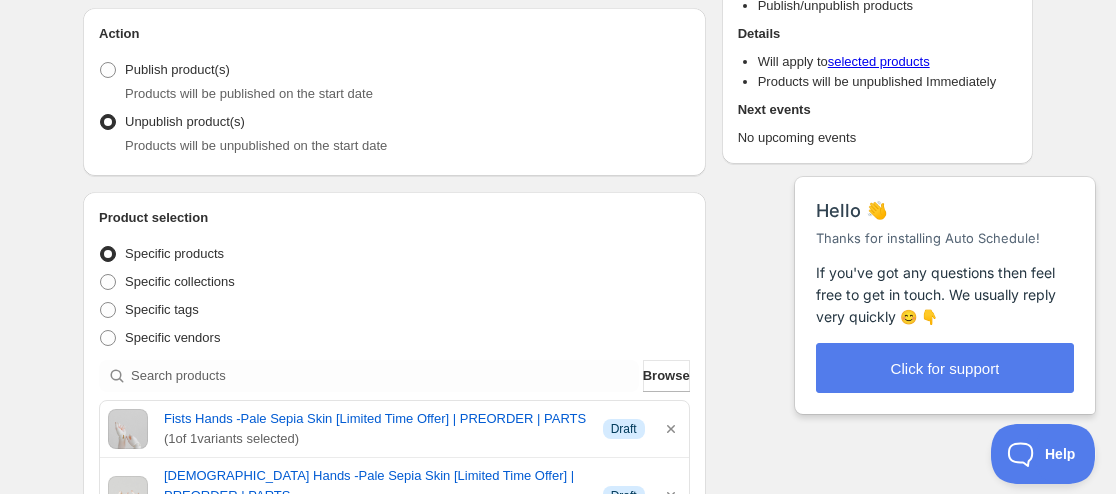 click on "Product selection Entity type Specific products Specific collections Specific tags Specific vendors Browse Fists Hands -Pale Sepia Skin [Limited Time Offer] | PREORDER | PARTS ( 1  of   1  variants selected) Info Draft Lady Hands -Pale Sepia Skin [Limited Time Offer] | PREORDER | PARTS ( 1  of   1  variants selected) Info Draft Grip Hands -Pale Sepia Skin [Limited Time Offer] | PREORDER | PARTS ( 1  of   1  variants selected) Info Draft Delma. B Head -Ecru Camel Skin [Limited Time Offer] | PREORDER | PARTS ( 1  of   1  variants selected) Info Draft Morin Head -Ecru Camel Skin [Limited Time Offer] | PREORDER | PARTS ( 1  of   1  variants selected) Info Draft 43 Heel Legs -Ecru Camel Skin [Limited Time Offer] | PREORDER | PARTS ( 1  of   1  variants selected) Info Draft Morin -Ecru Camel Skin [Limited Time Offer] | PREORDER | DOLL ( 1  of   1  variants selected) Info Draft" at bounding box center (394, 554) 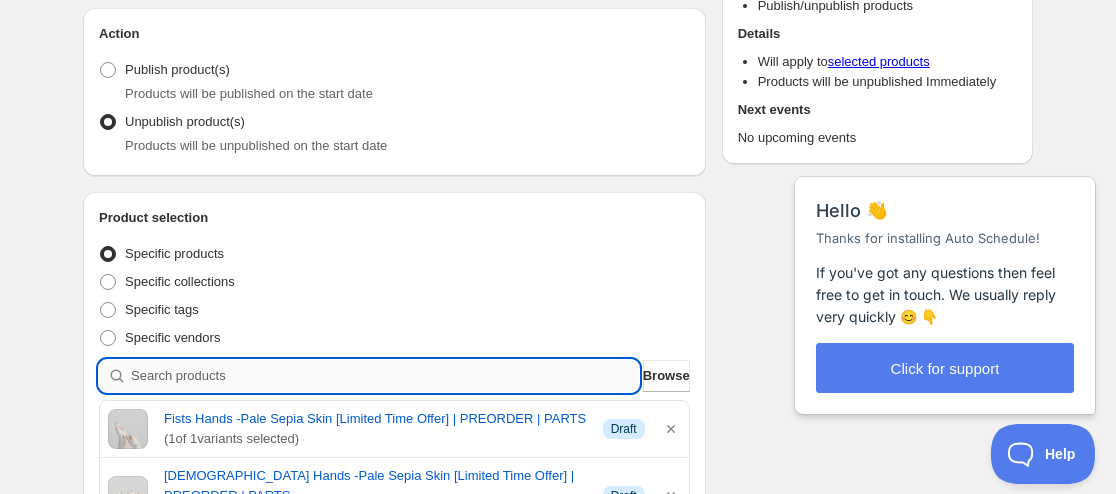click at bounding box center (385, 376) 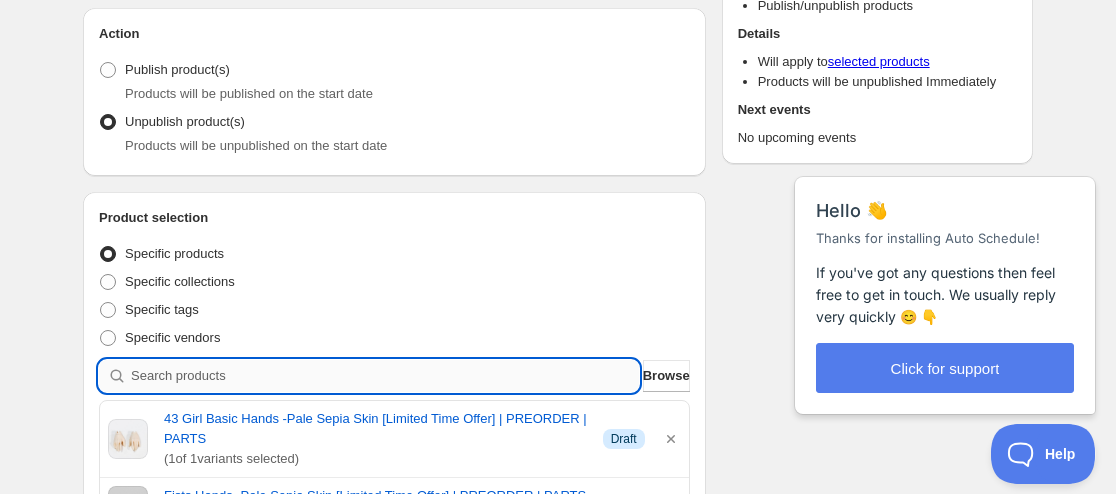 click at bounding box center [385, 376] 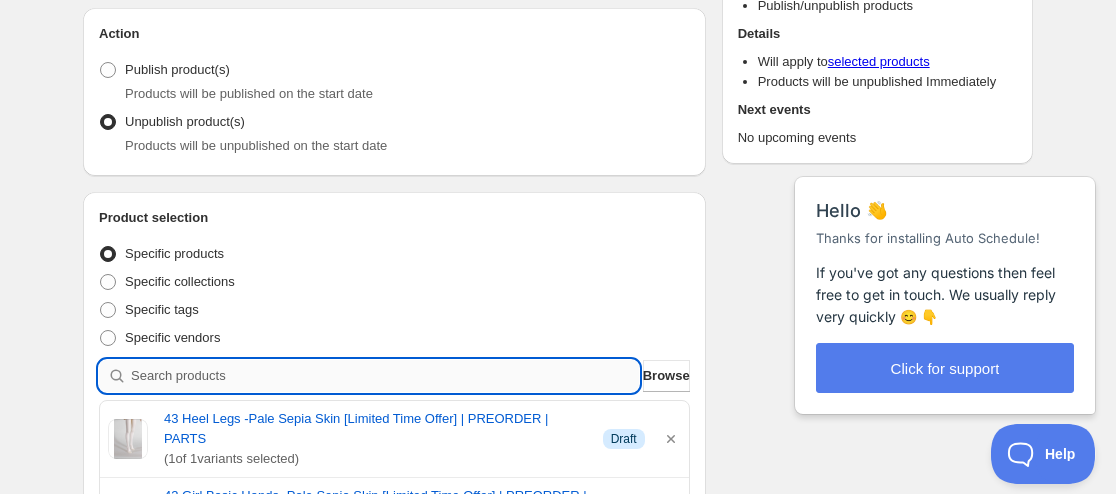 click at bounding box center (385, 376) 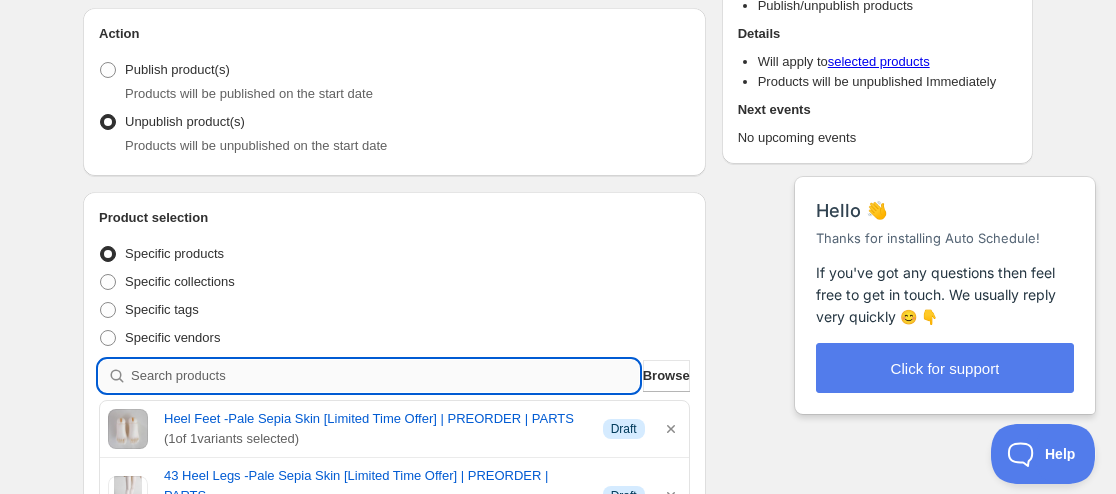 click at bounding box center [385, 376] 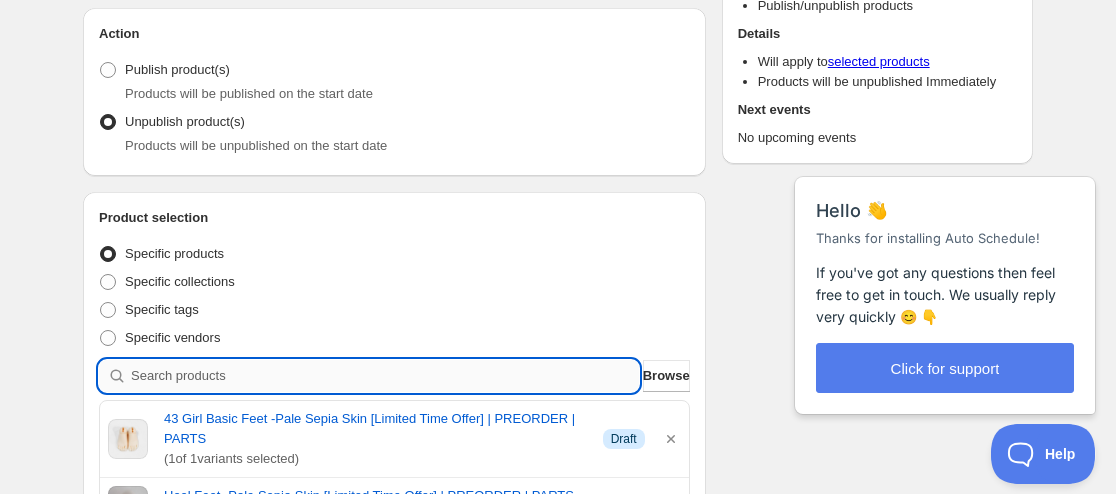 click at bounding box center (385, 376) 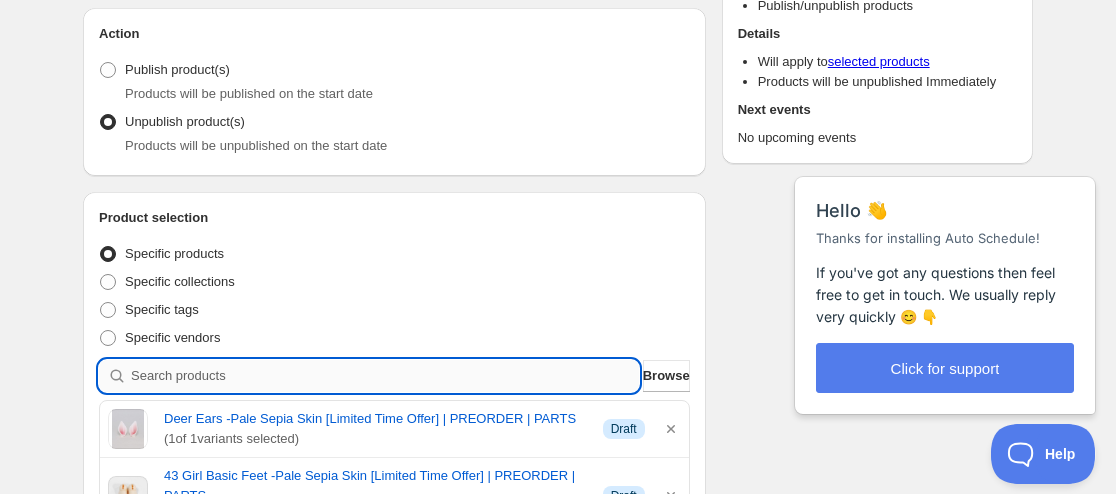 click at bounding box center (385, 376) 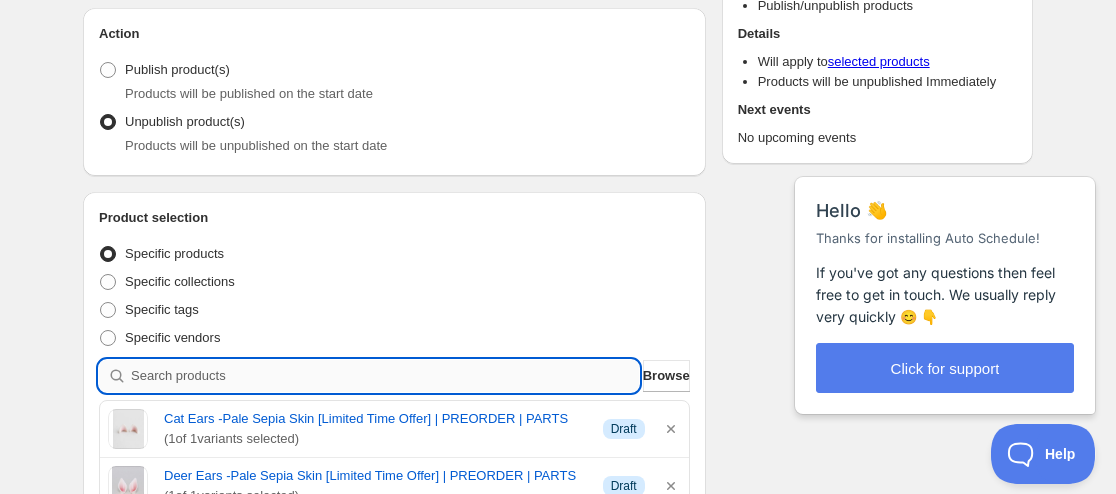 click at bounding box center [385, 376] 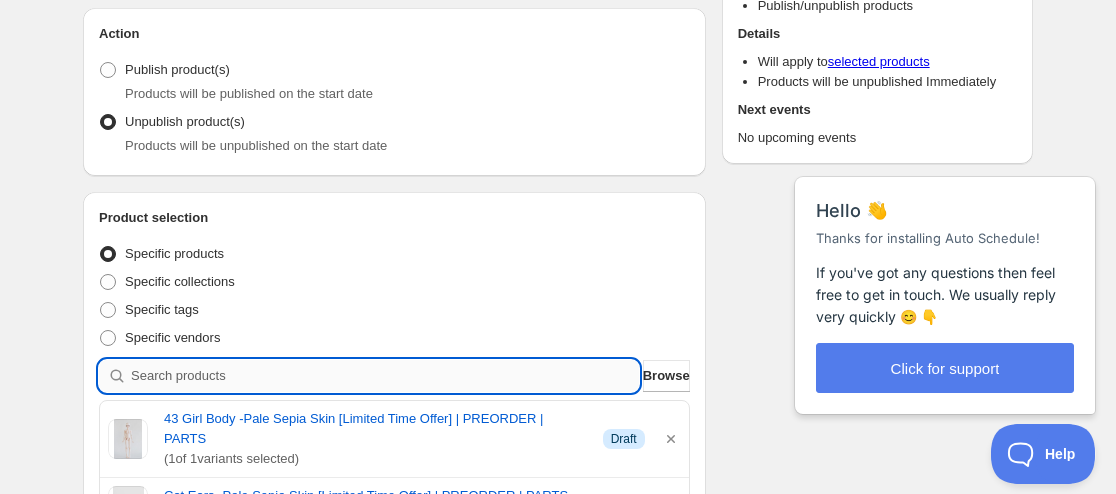 click at bounding box center (385, 376) 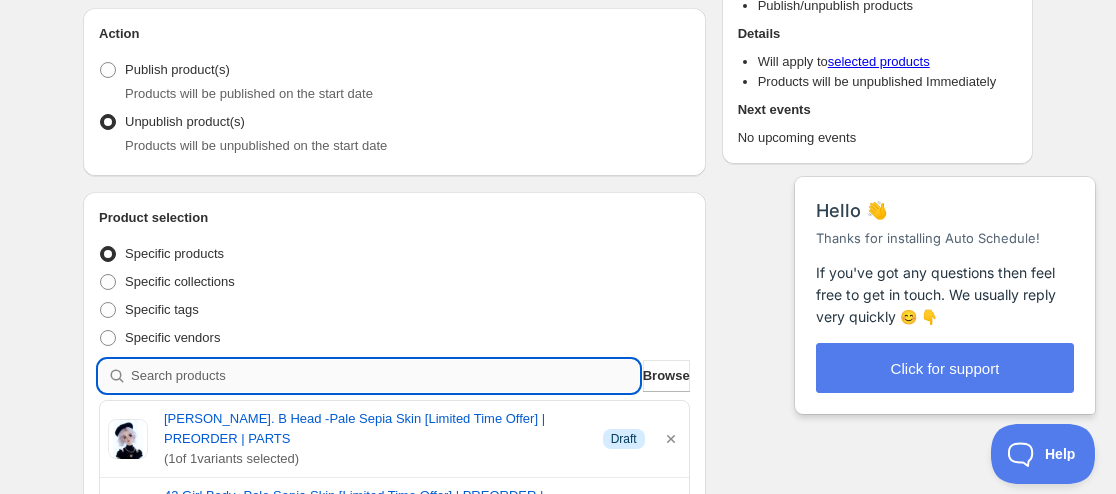 click at bounding box center [385, 376] 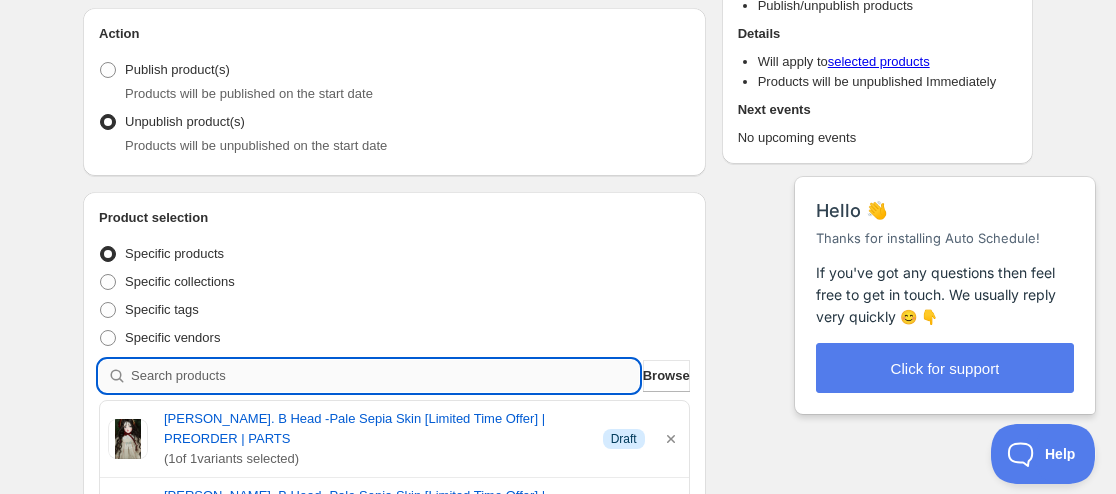 click at bounding box center [385, 376] 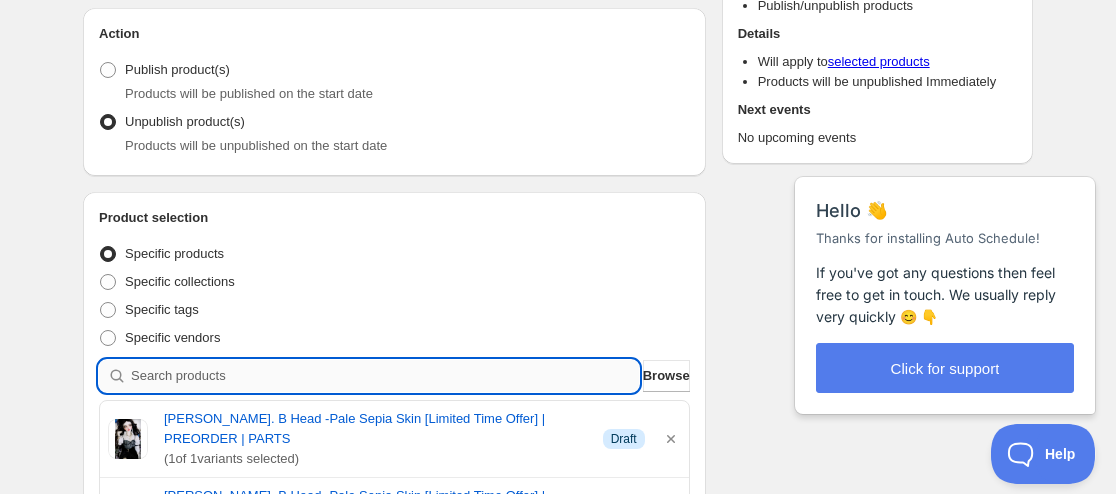 click at bounding box center [385, 376] 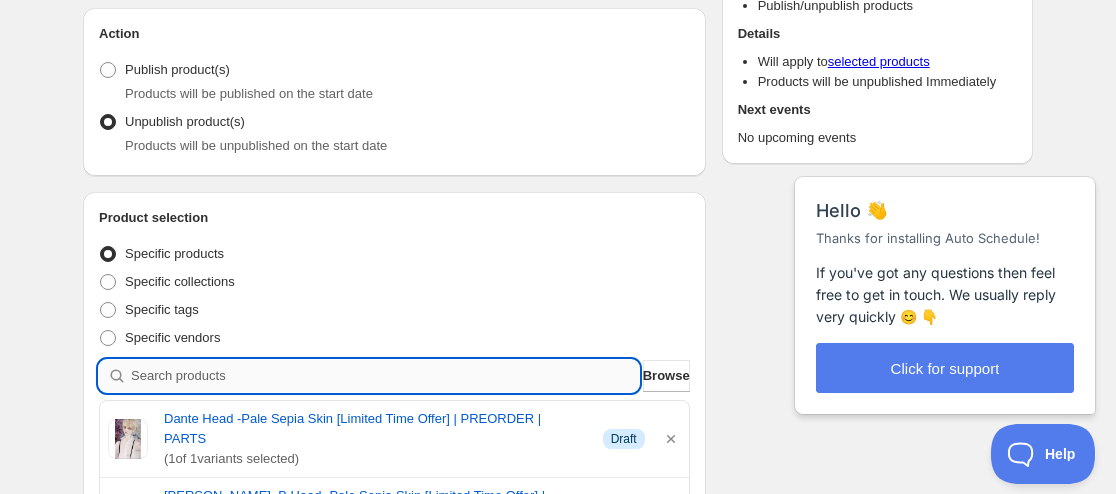 click at bounding box center [385, 376] 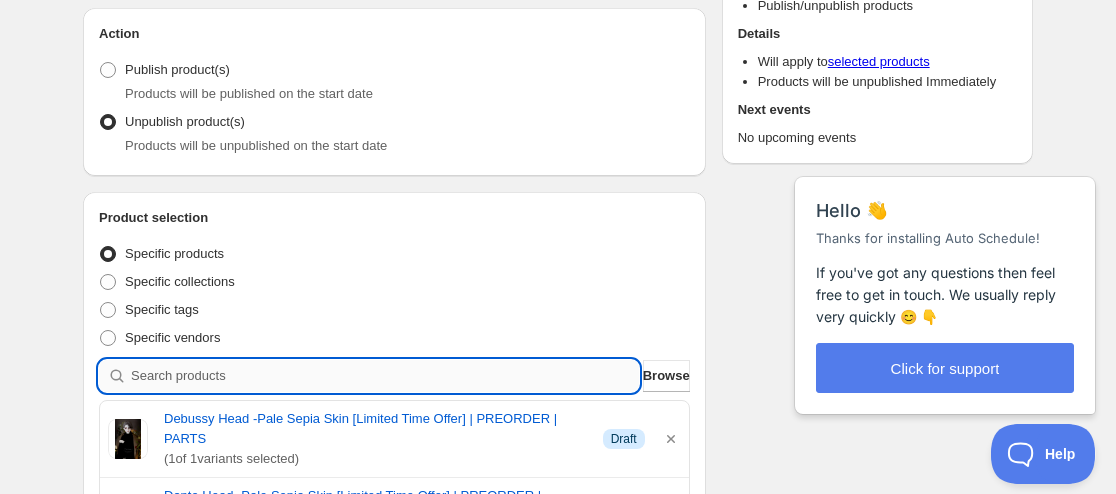 click at bounding box center (385, 376) 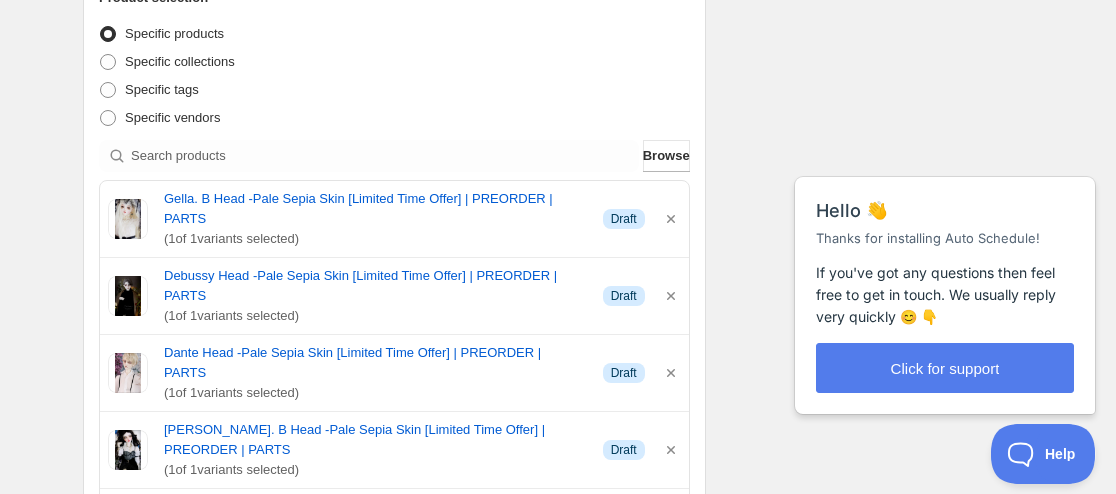 scroll, scrollTop: 500, scrollLeft: 0, axis: vertical 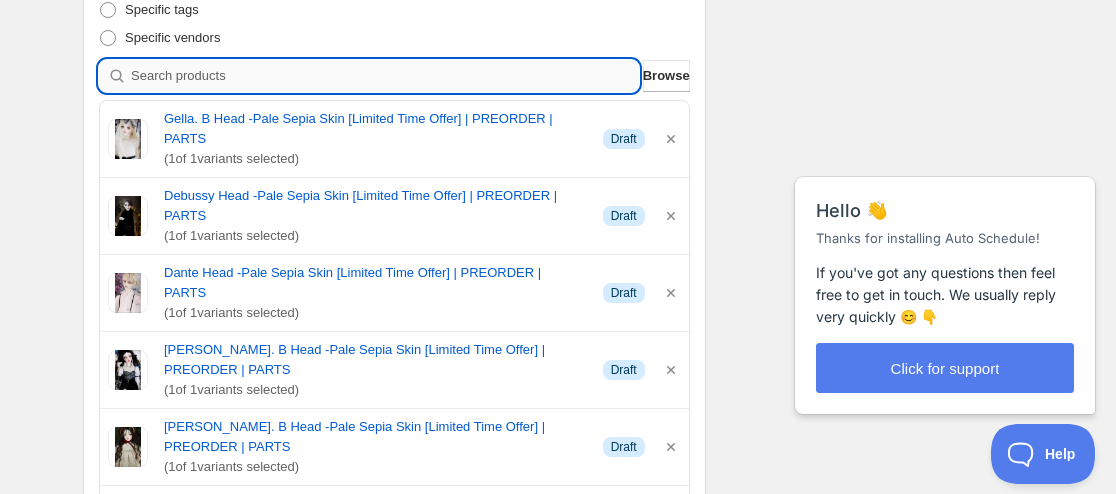 click at bounding box center [385, 76] 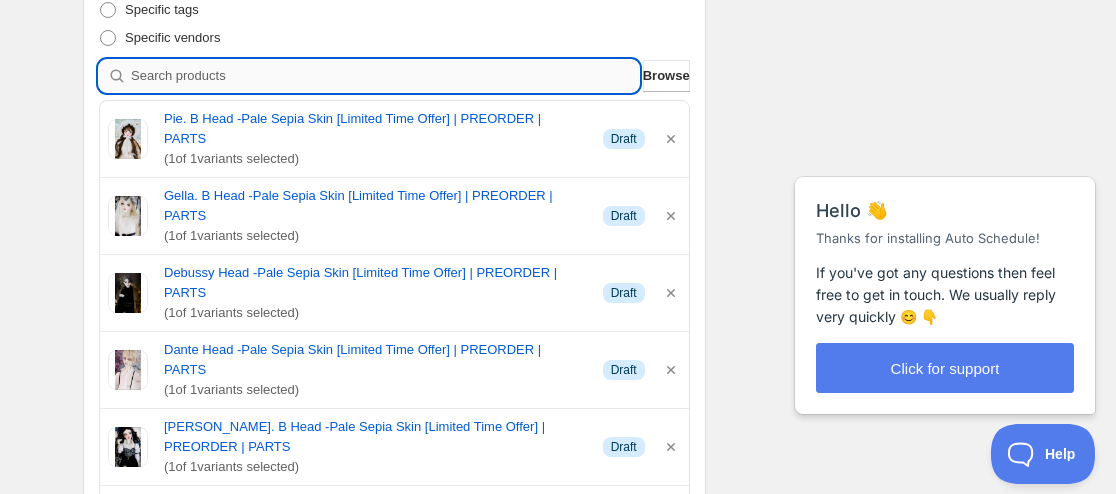 click at bounding box center [385, 76] 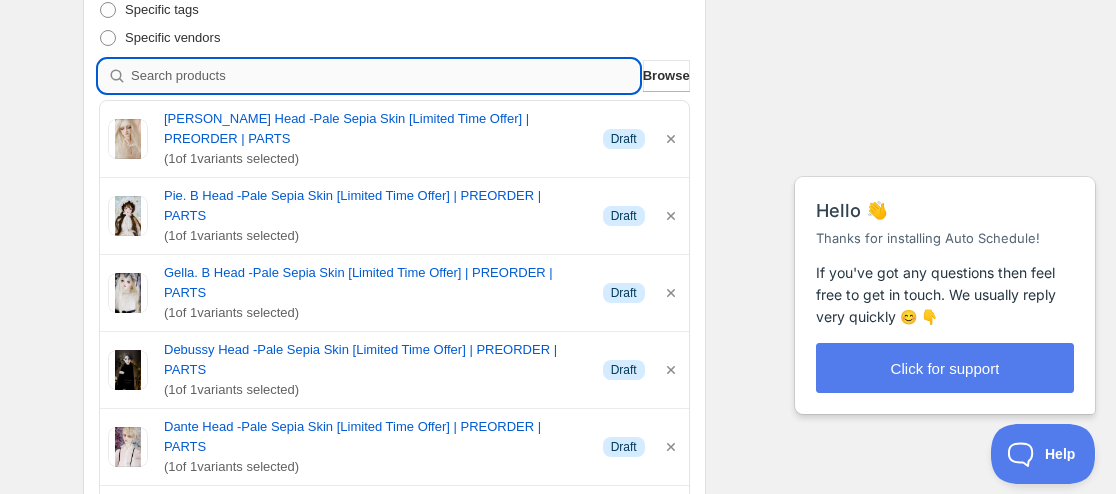 click at bounding box center (385, 76) 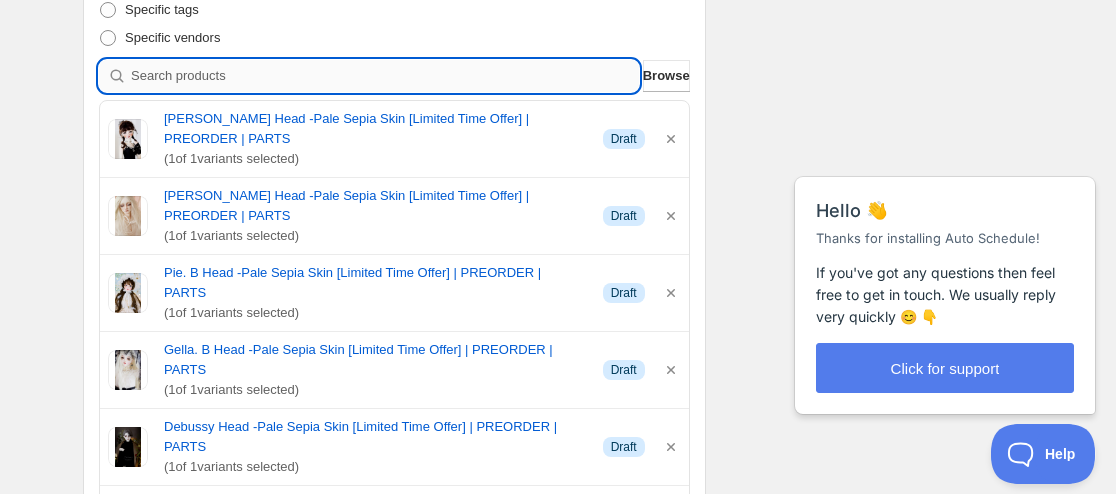 click at bounding box center [385, 76] 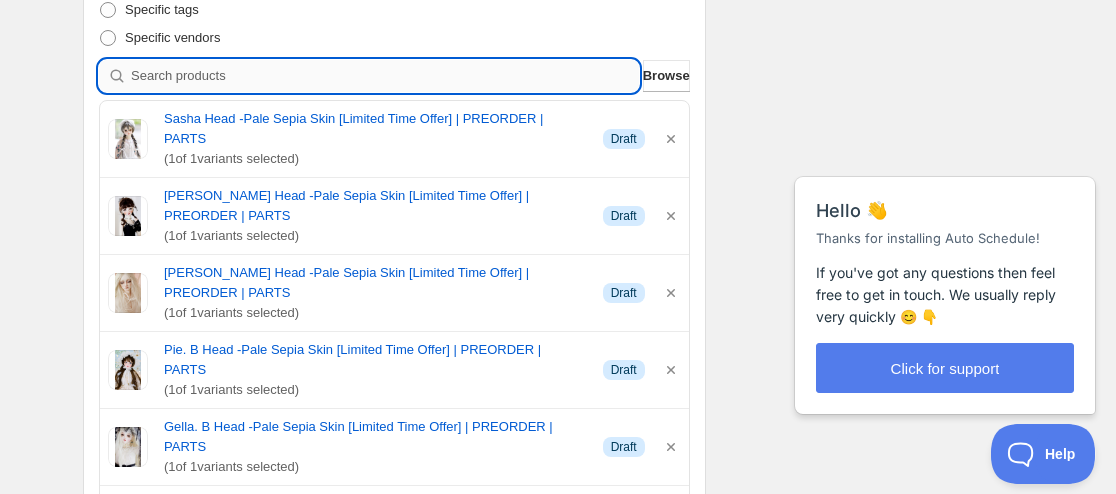 click at bounding box center (385, 76) 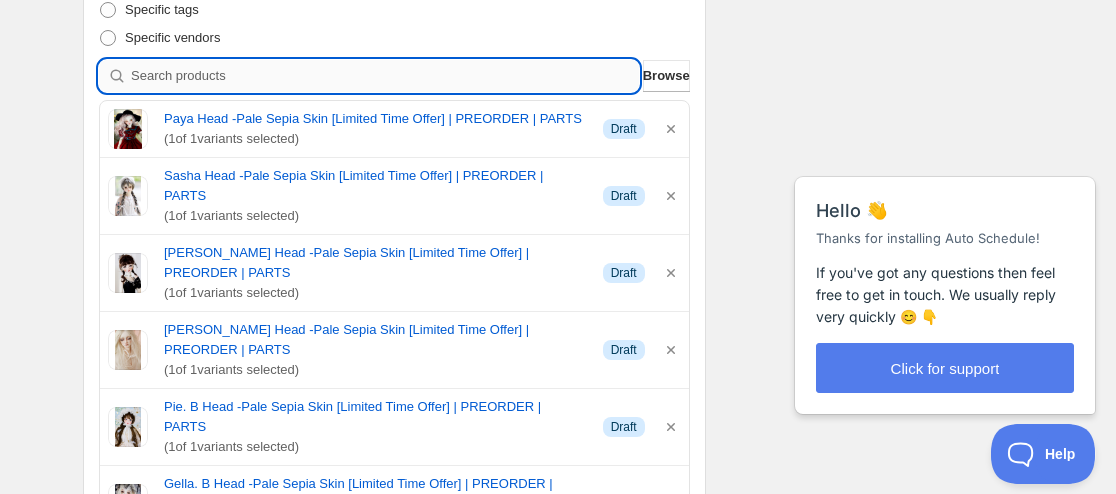 click at bounding box center (385, 76) 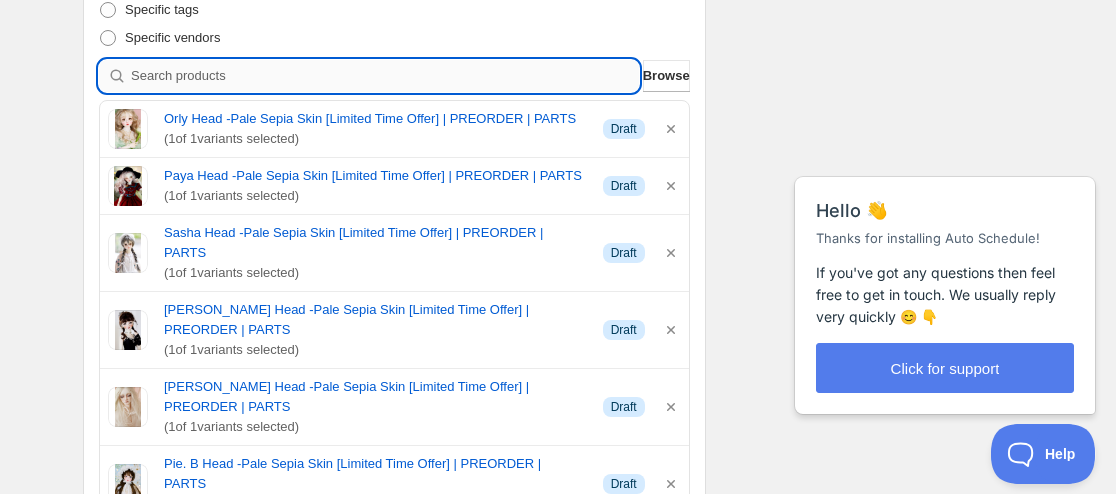 click at bounding box center (385, 76) 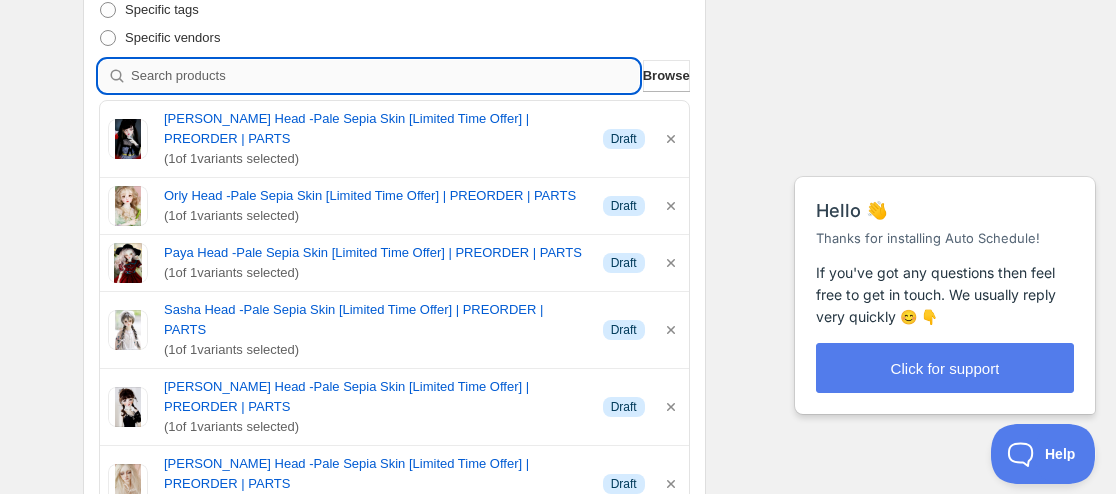 click at bounding box center (385, 76) 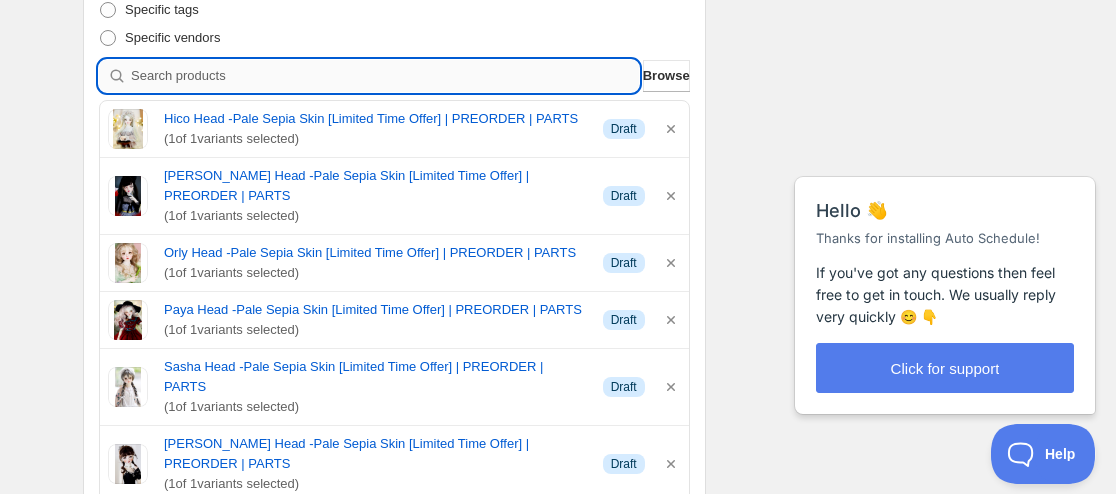 click at bounding box center (385, 76) 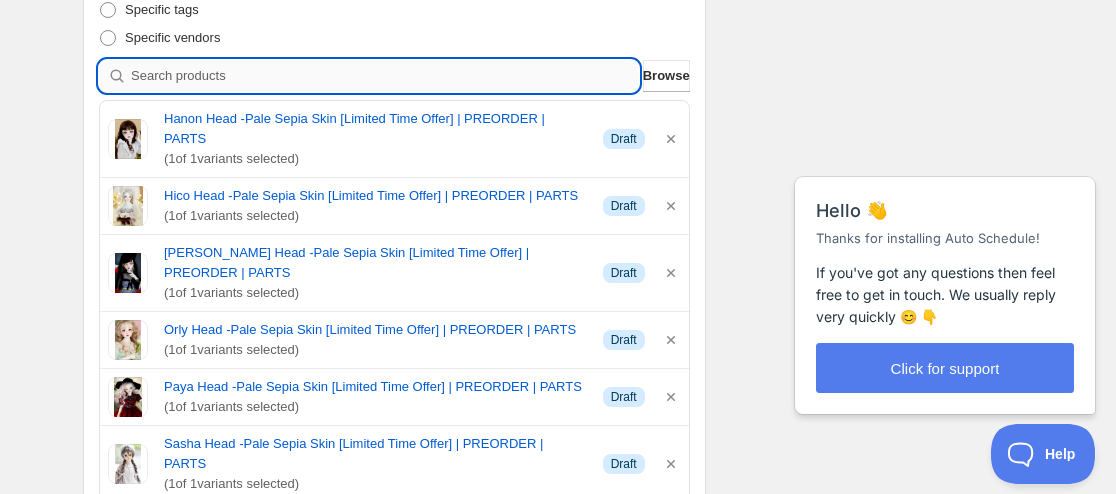 click at bounding box center [385, 76] 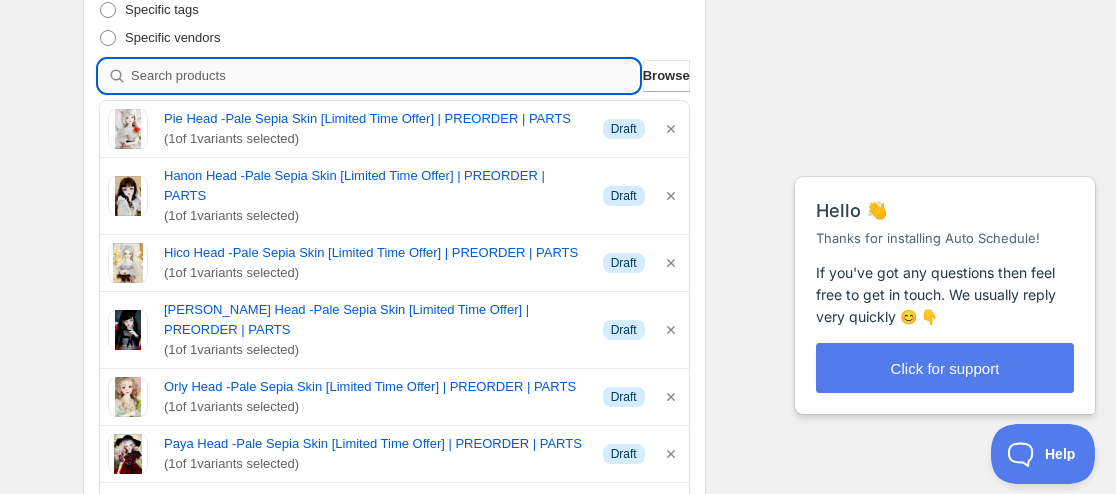 click at bounding box center [385, 76] 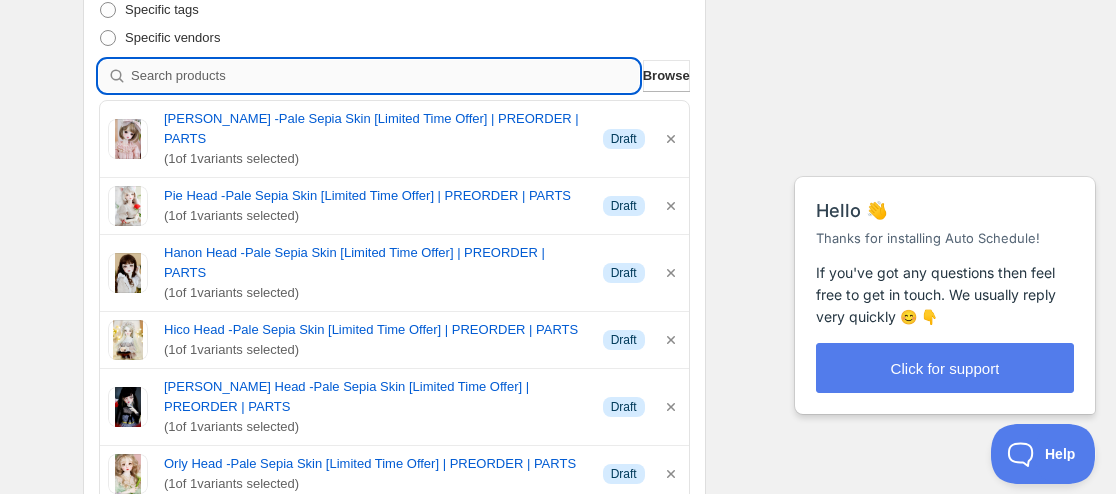 click at bounding box center (385, 76) 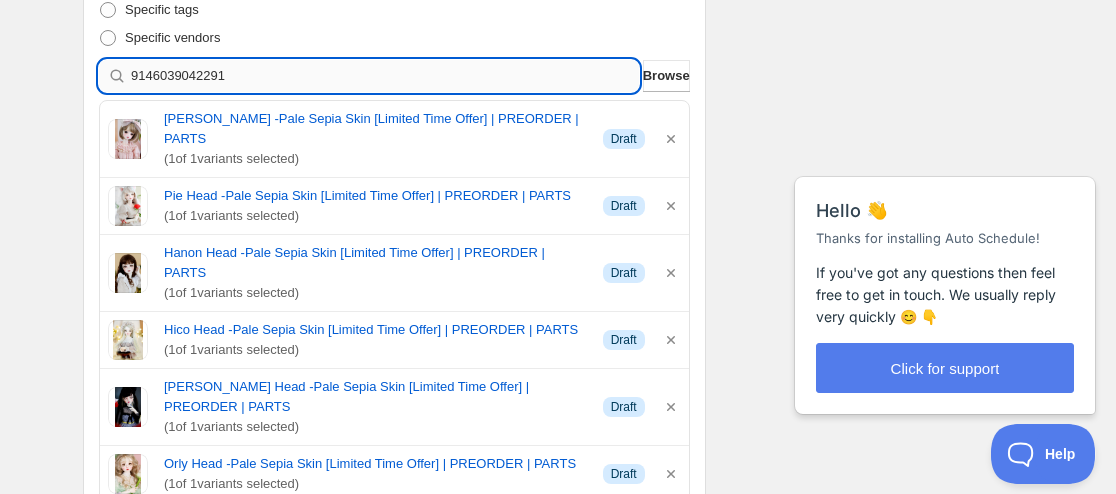 type on "9146039042291" 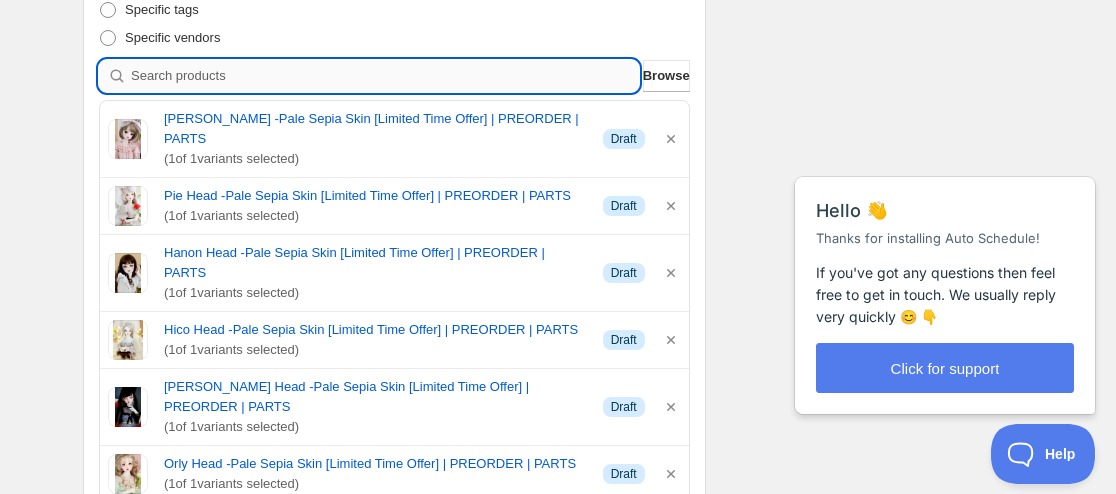 click at bounding box center [385, 76] 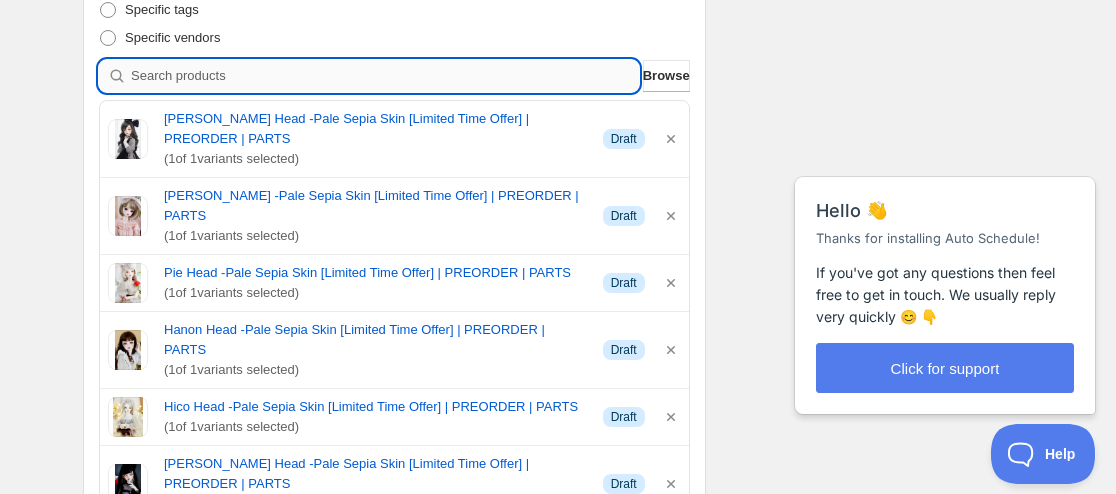click at bounding box center (385, 76) 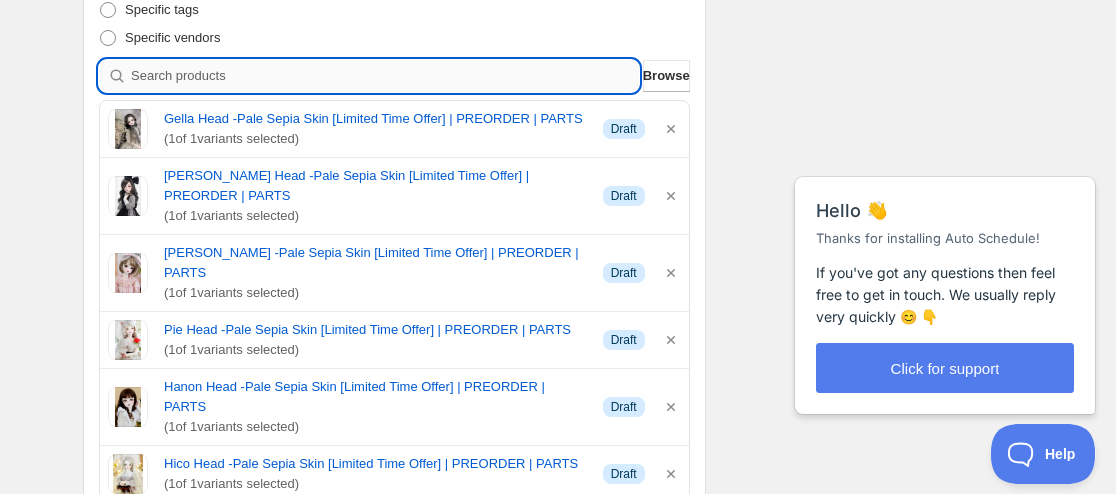 click at bounding box center [385, 76] 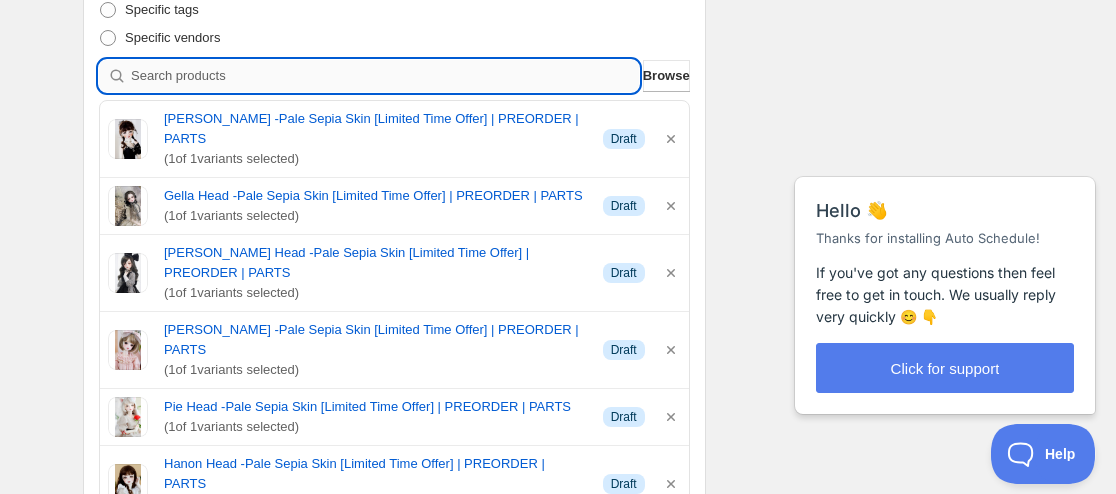click at bounding box center [385, 76] 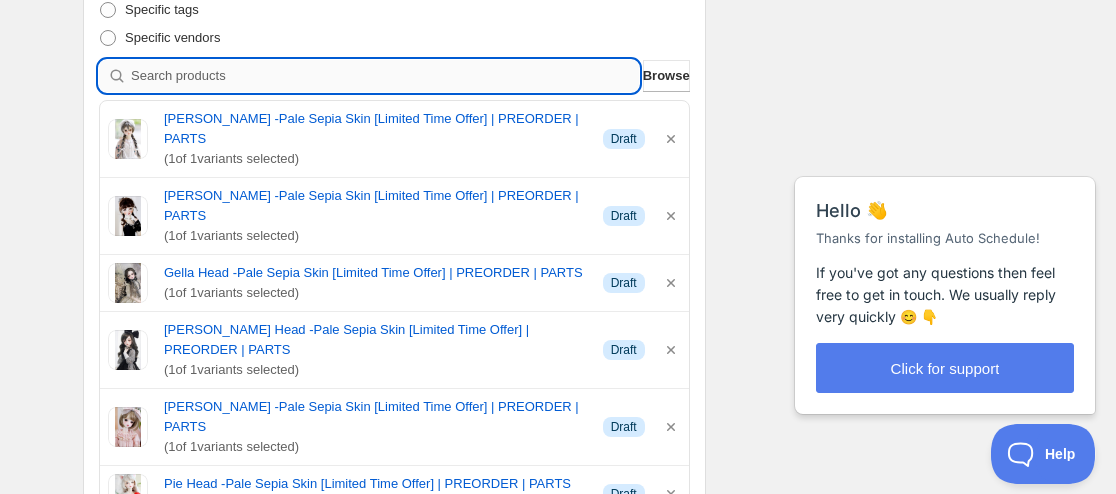 click at bounding box center [385, 76] 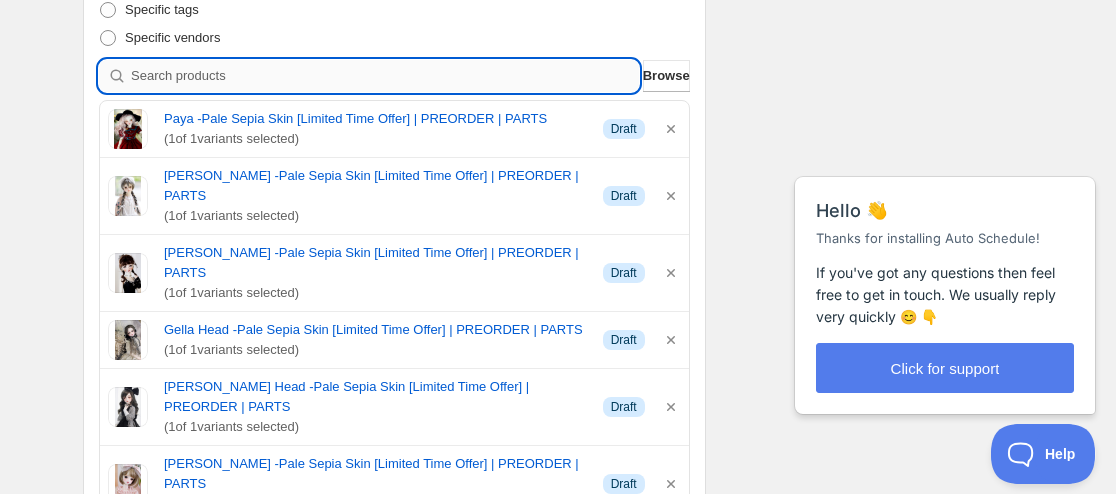 click at bounding box center (385, 76) 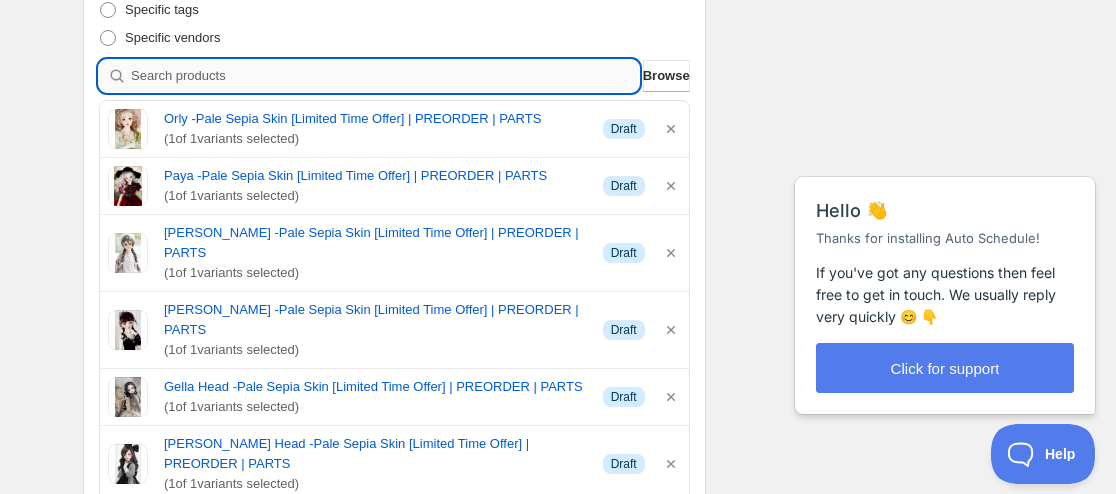 click at bounding box center [385, 76] 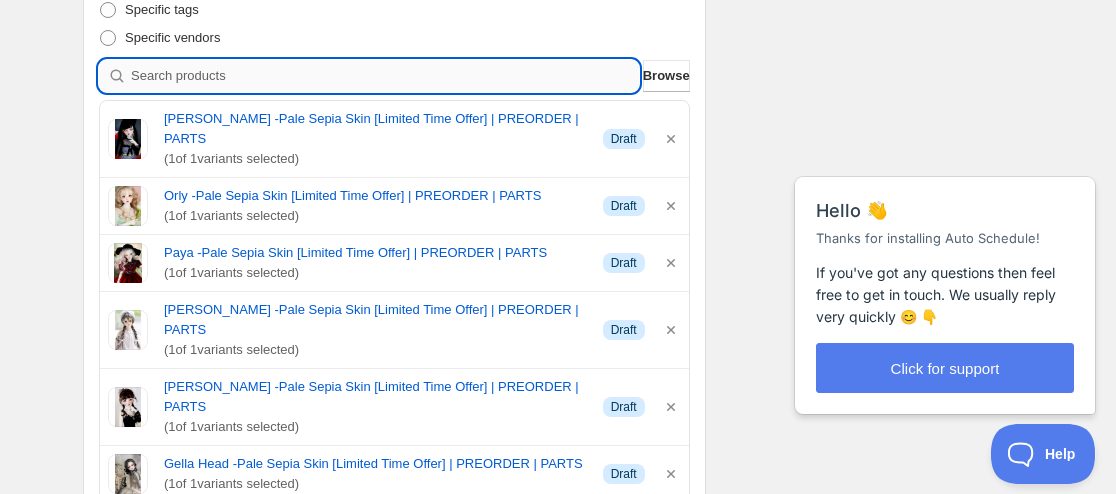 click at bounding box center (385, 76) 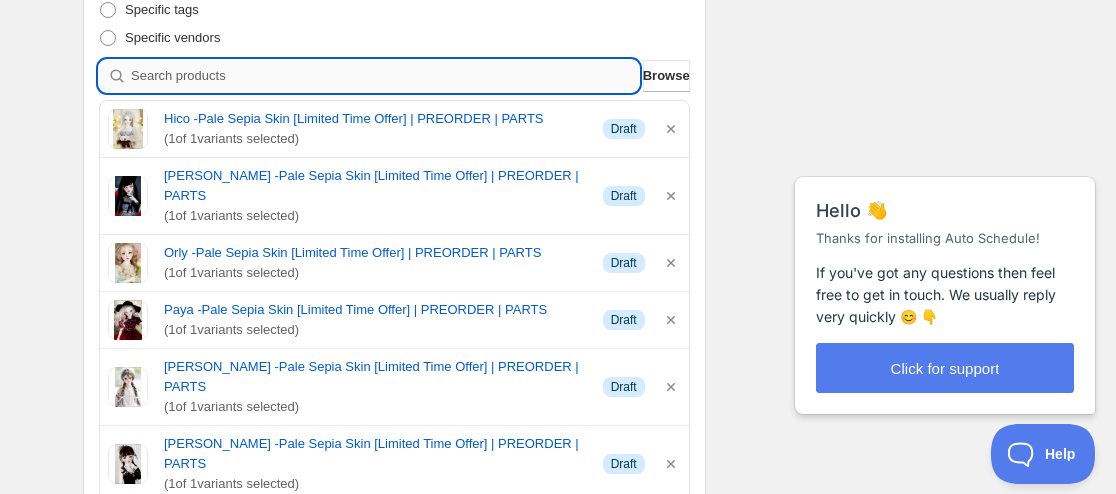 click at bounding box center [385, 76] 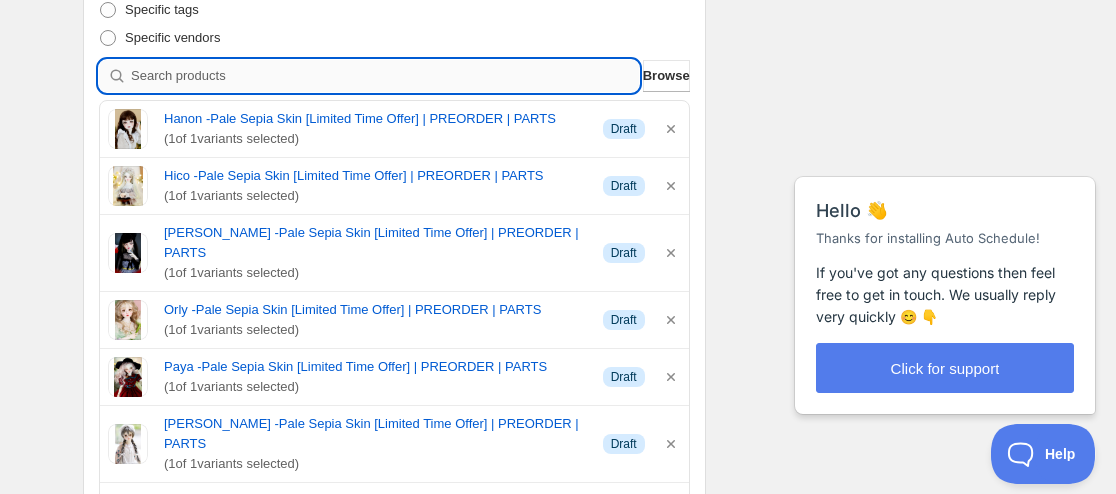click at bounding box center (385, 76) 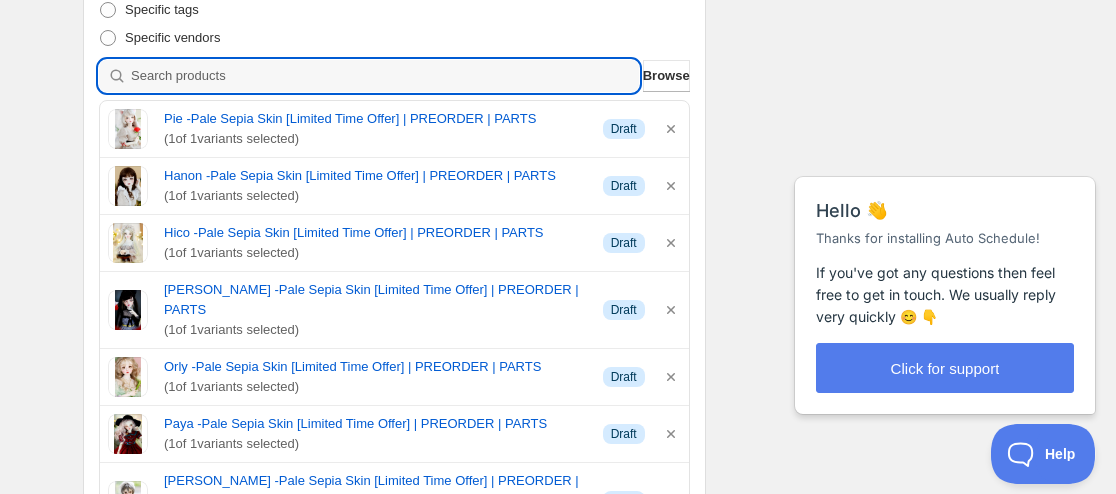 click at bounding box center (385, 76) 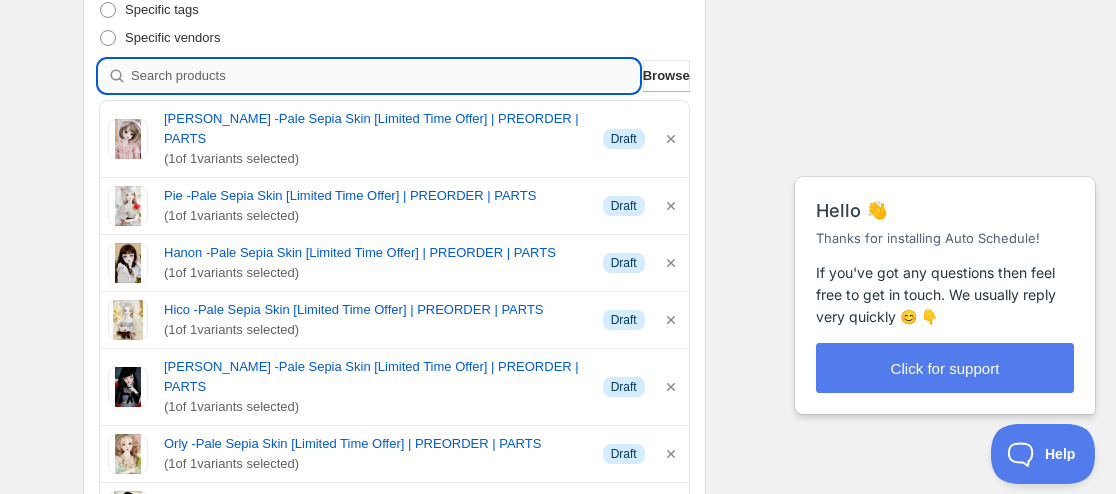click at bounding box center (385, 76) 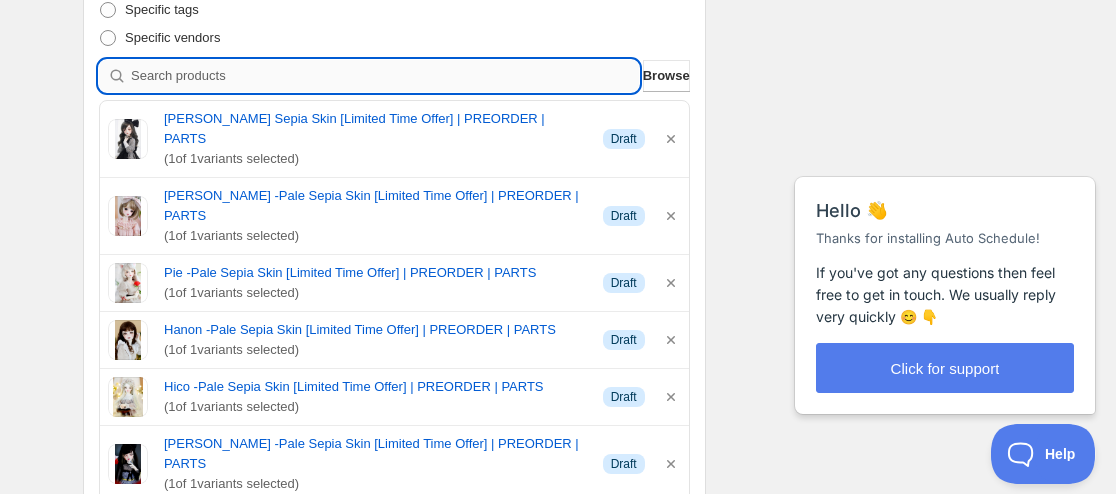click at bounding box center (385, 76) 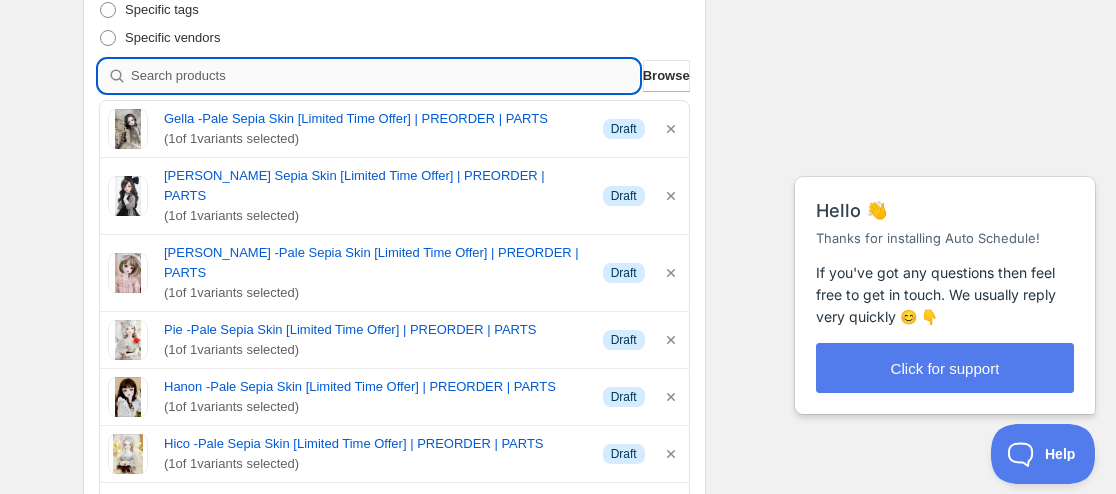 click at bounding box center (385, 76) 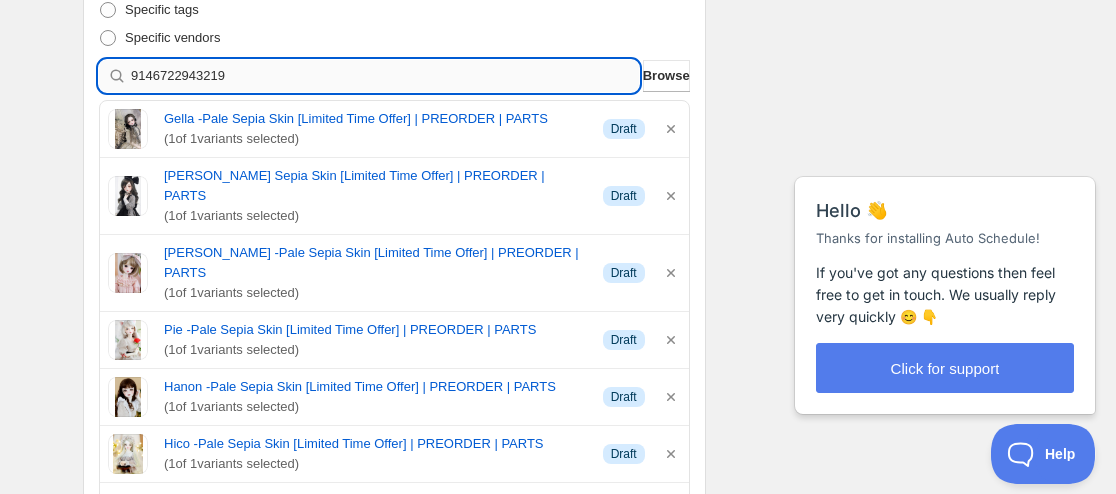 type 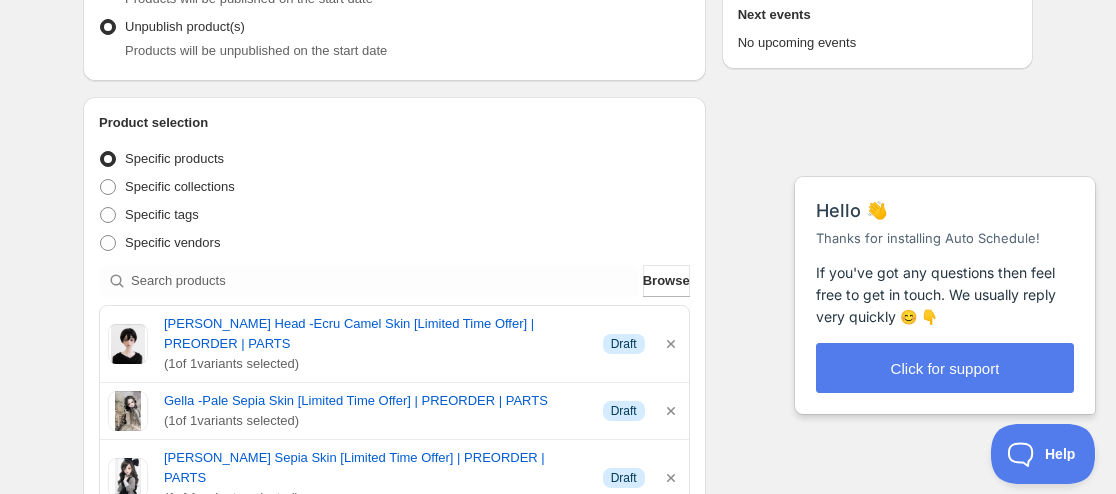 scroll, scrollTop: 400, scrollLeft: 0, axis: vertical 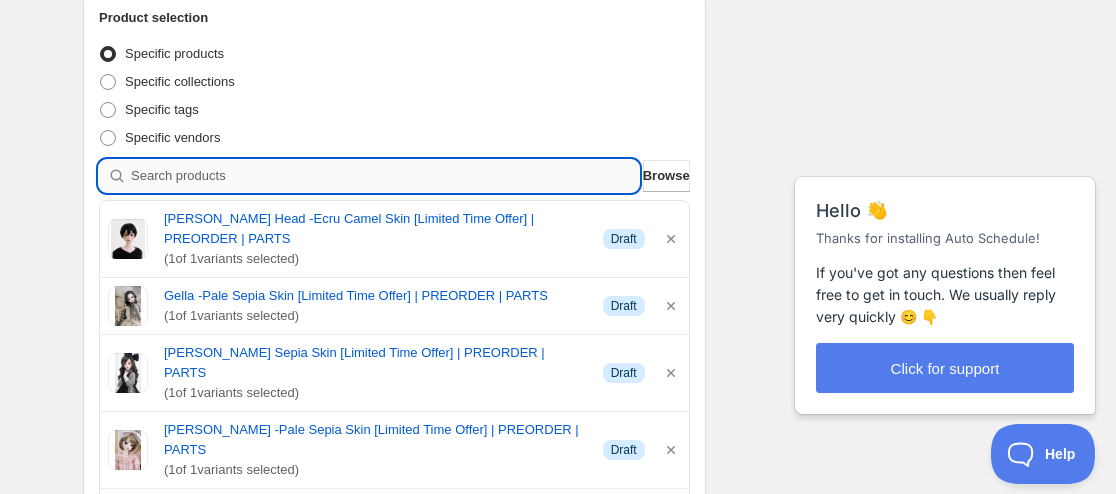 click at bounding box center (385, 176) 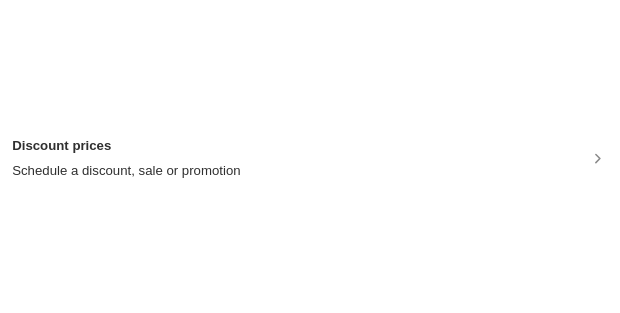 scroll, scrollTop: 0, scrollLeft: 0, axis: both 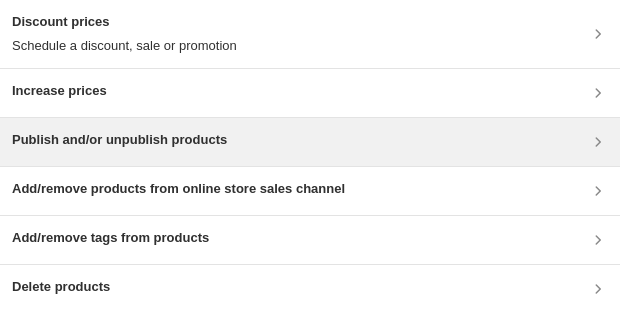 click on "Publish and/or unpublish products" at bounding box center [119, 140] 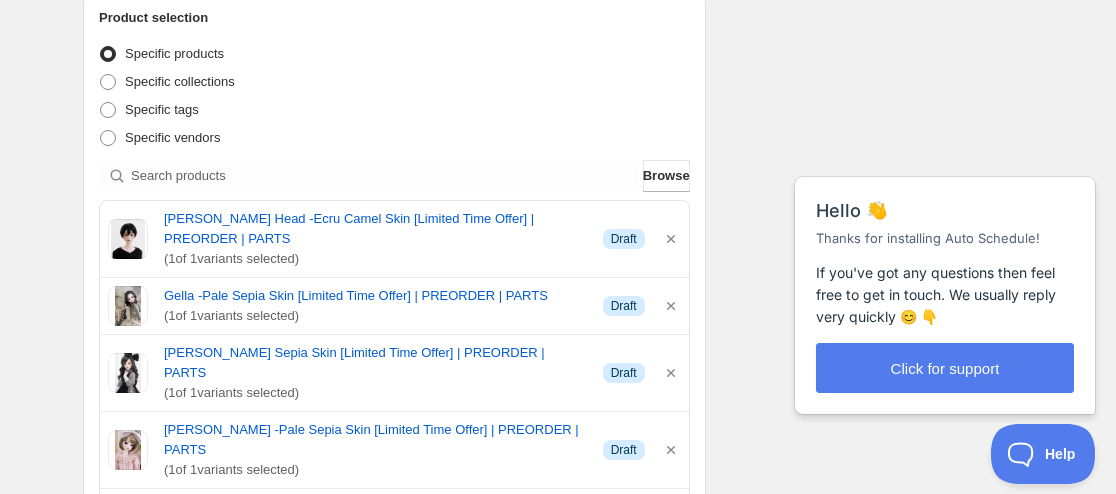 scroll, scrollTop: 0, scrollLeft: 0, axis: both 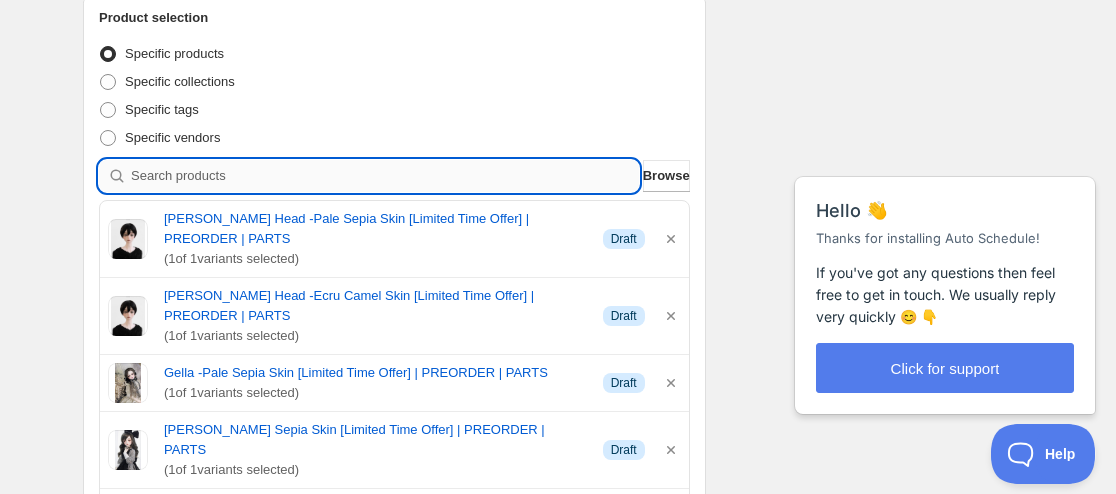 click at bounding box center (385, 176) 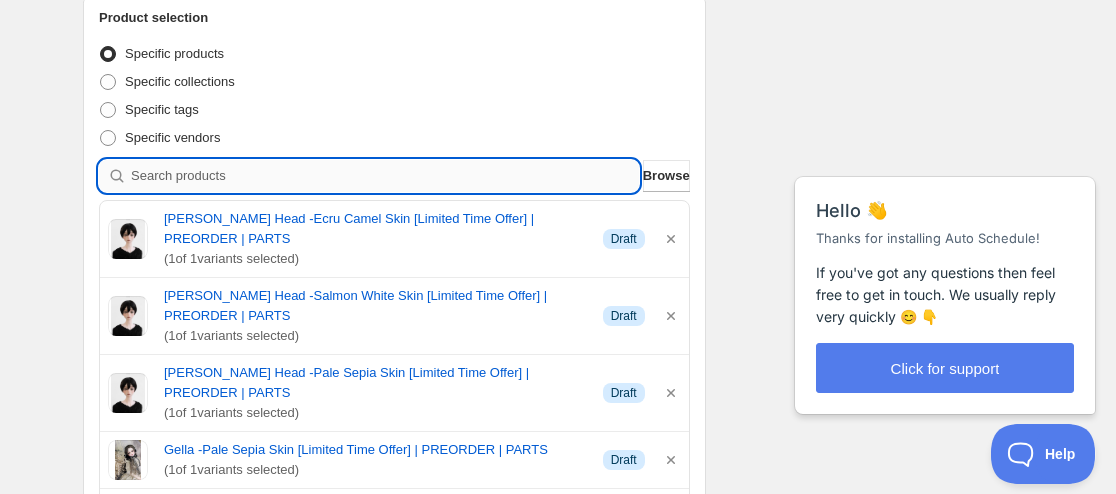 click at bounding box center [385, 176] 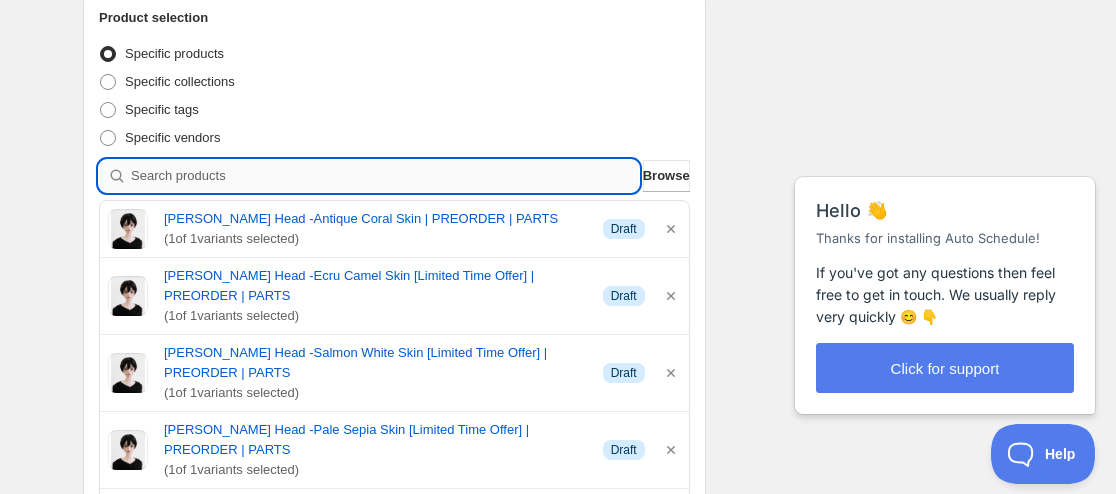 click at bounding box center (385, 176) 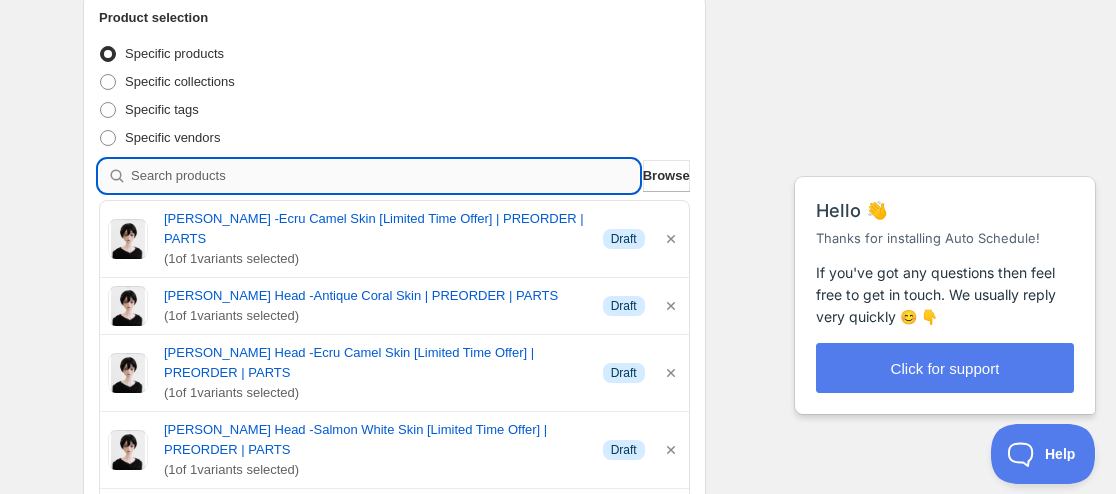 click at bounding box center [385, 176] 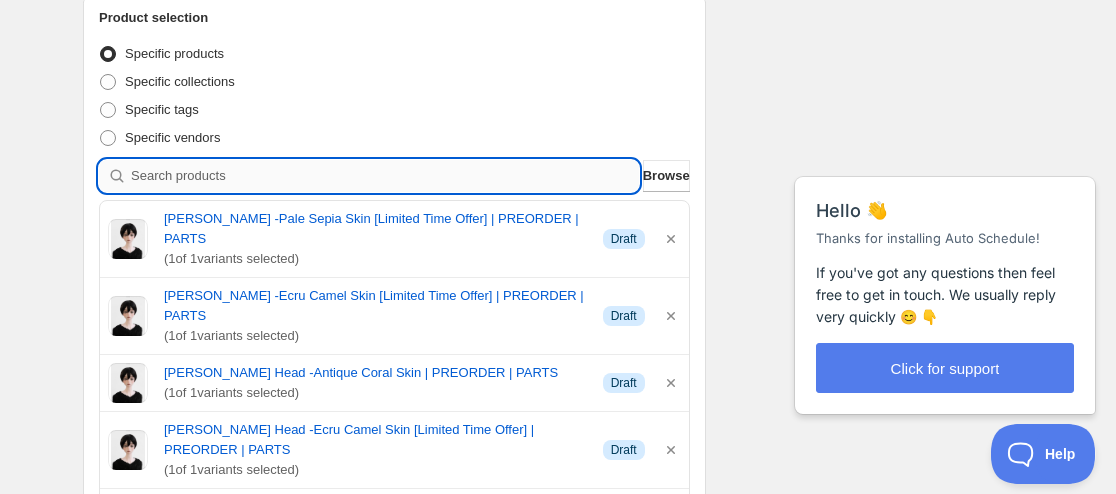 click at bounding box center (385, 176) 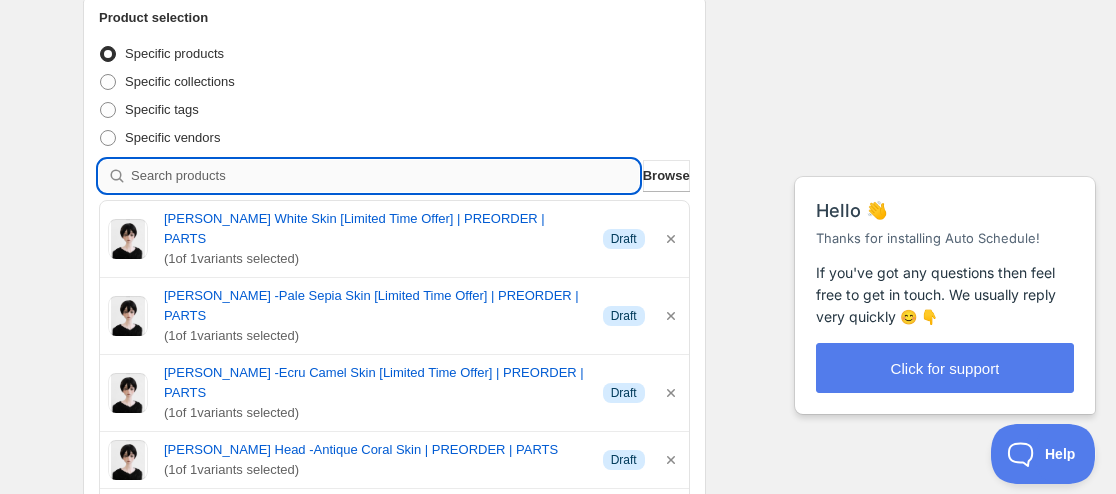 click at bounding box center [385, 176] 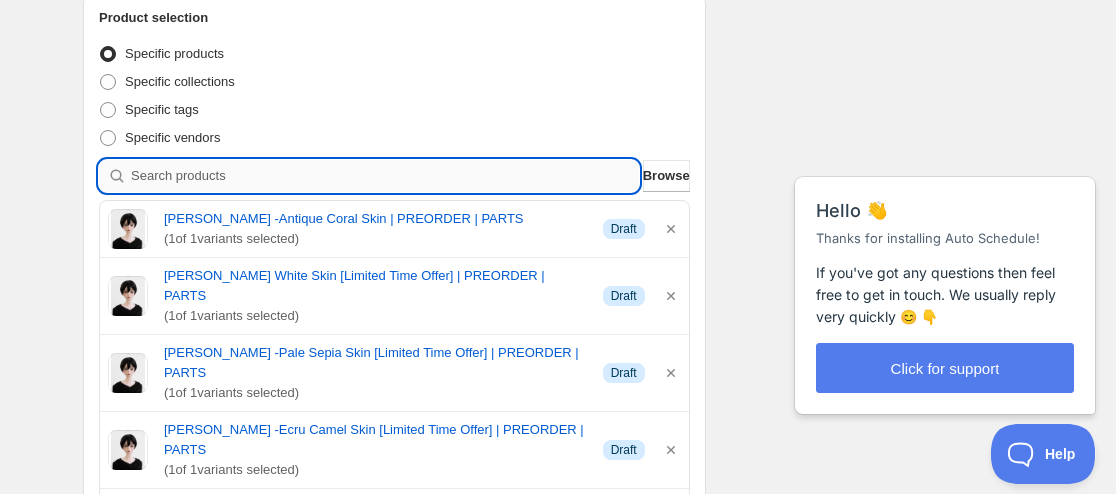click at bounding box center [385, 176] 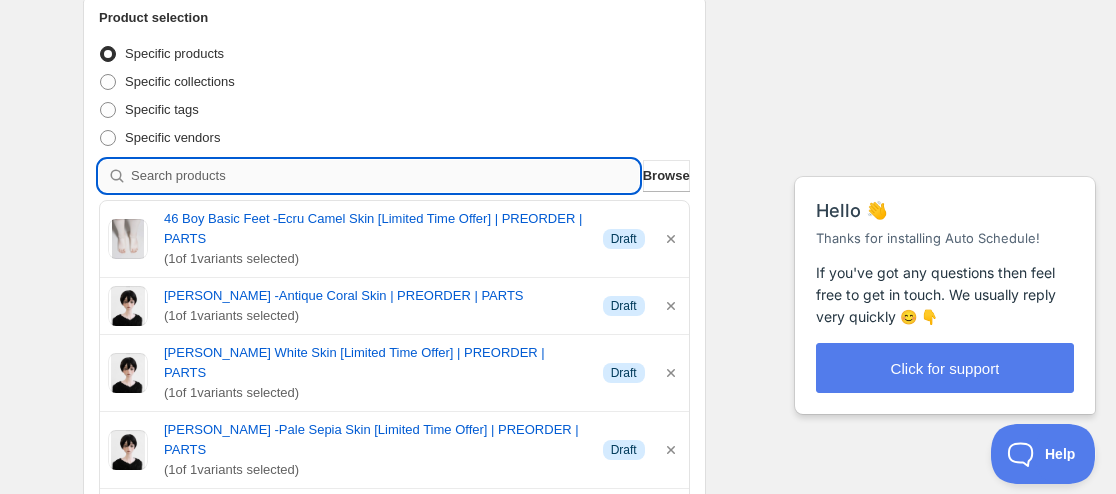 click at bounding box center (385, 176) 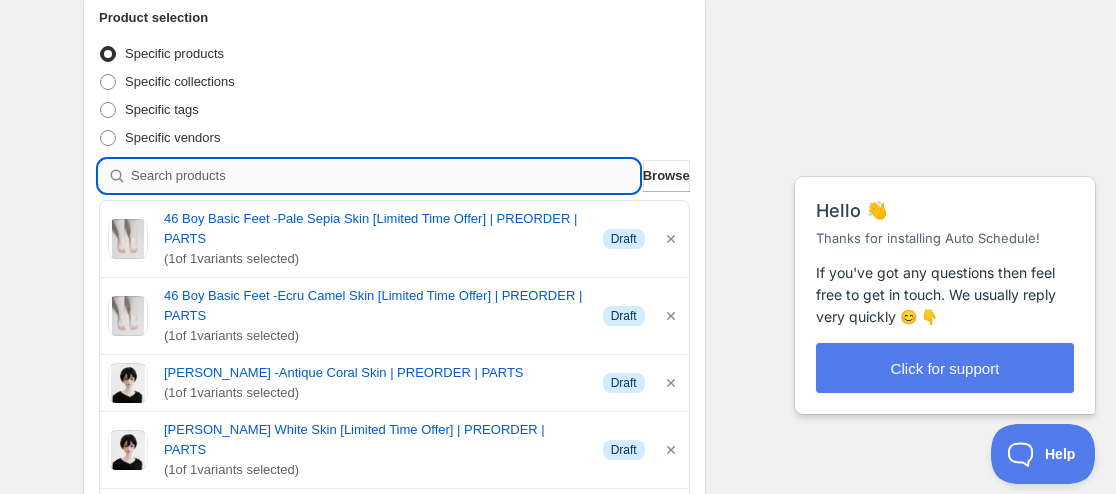 click at bounding box center (385, 176) 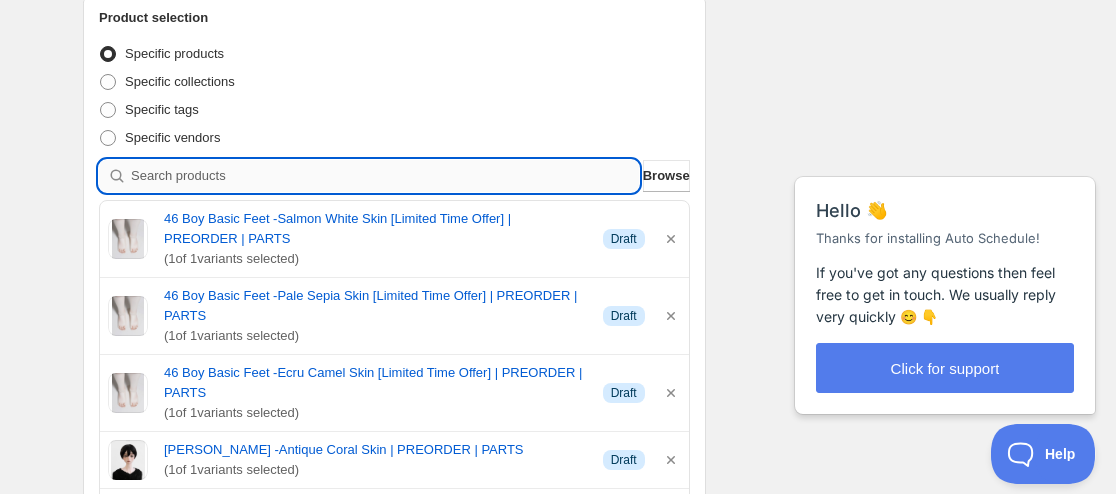 click at bounding box center [385, 176] 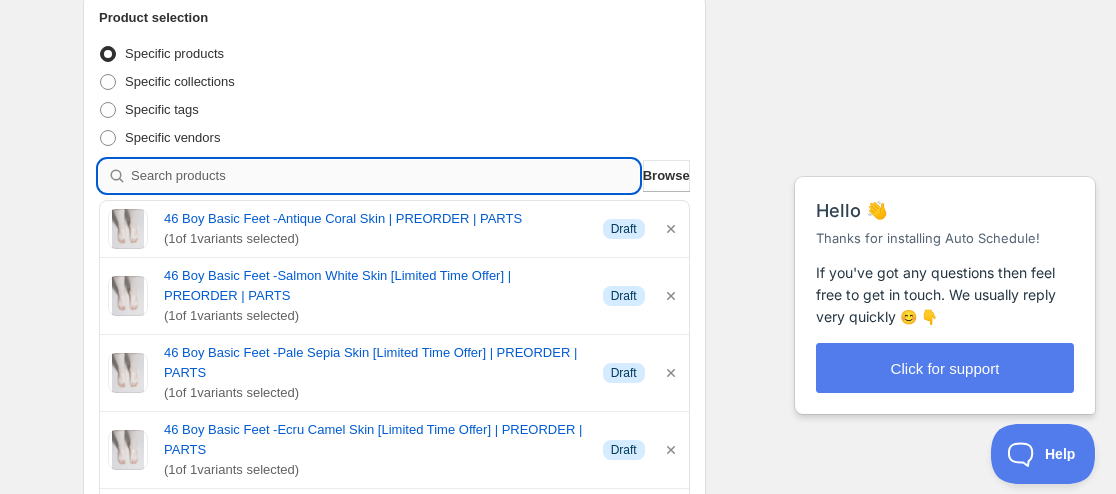click at bounding box center [385, 176] 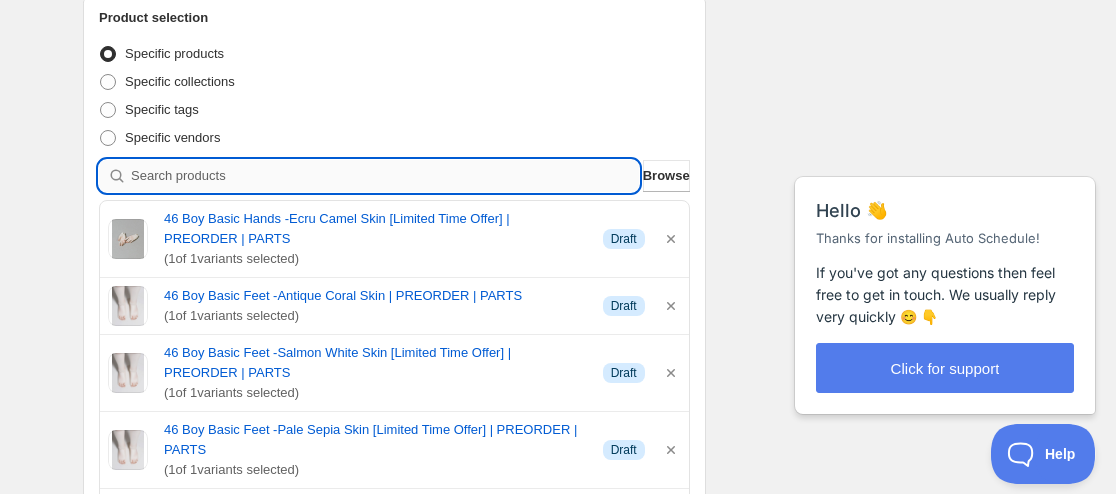 click at bounding box center (385, 176) 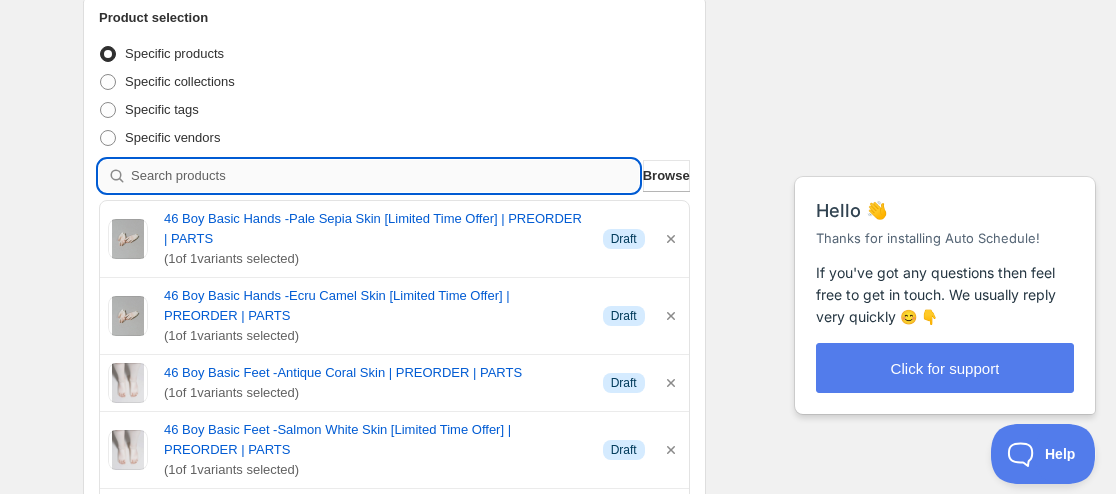 click at bounding box center (385, 176) 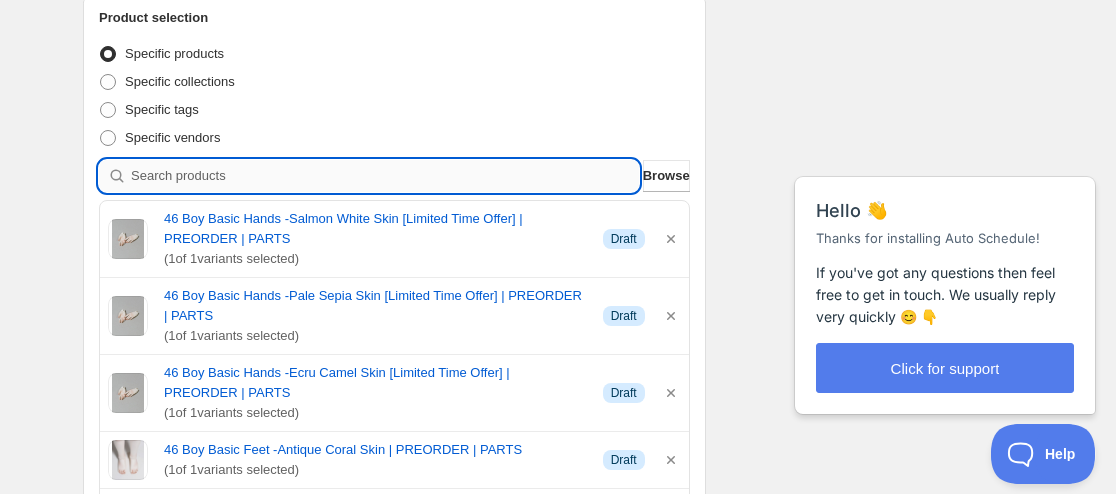 click at bounding box center (385, 176) 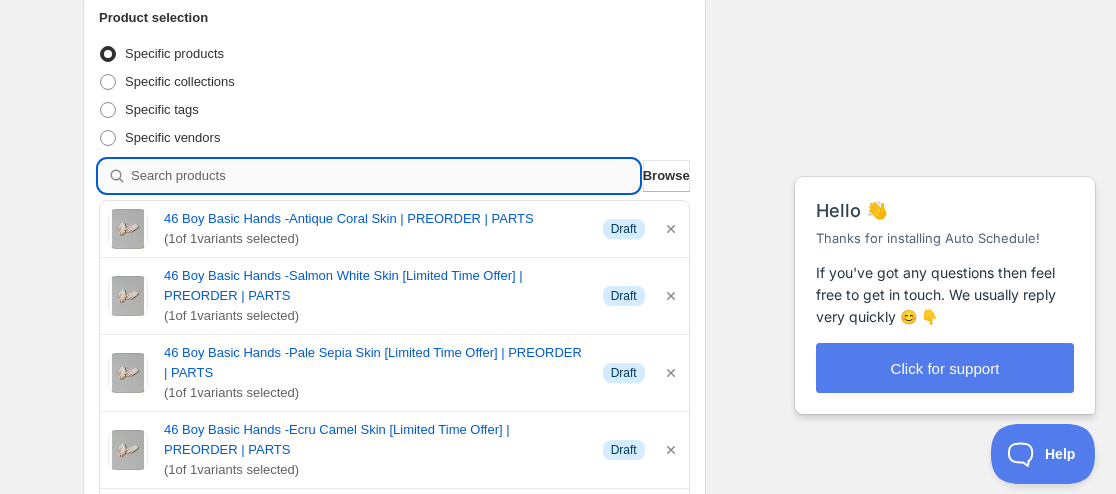click at bounding box center (385, 176) 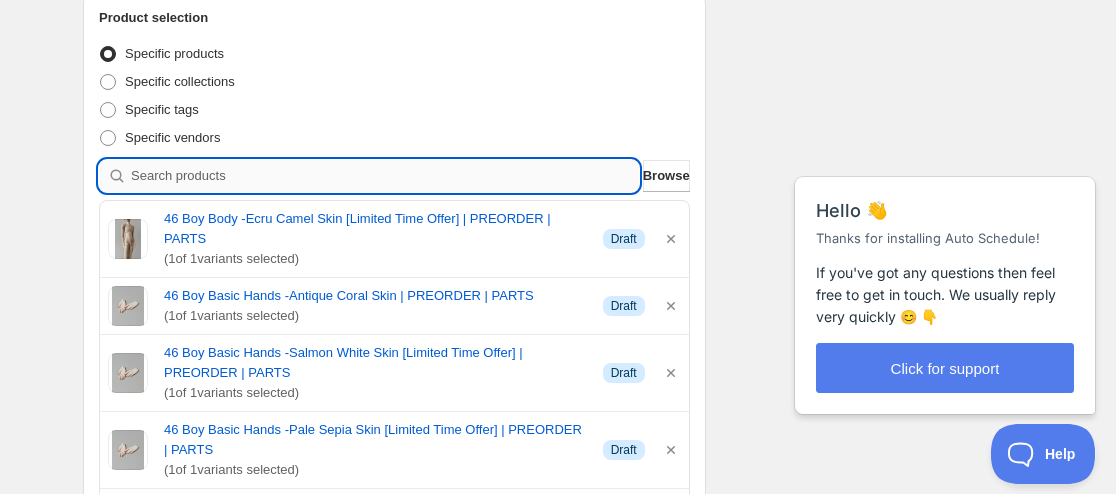 click at bounding box center [385, 176] 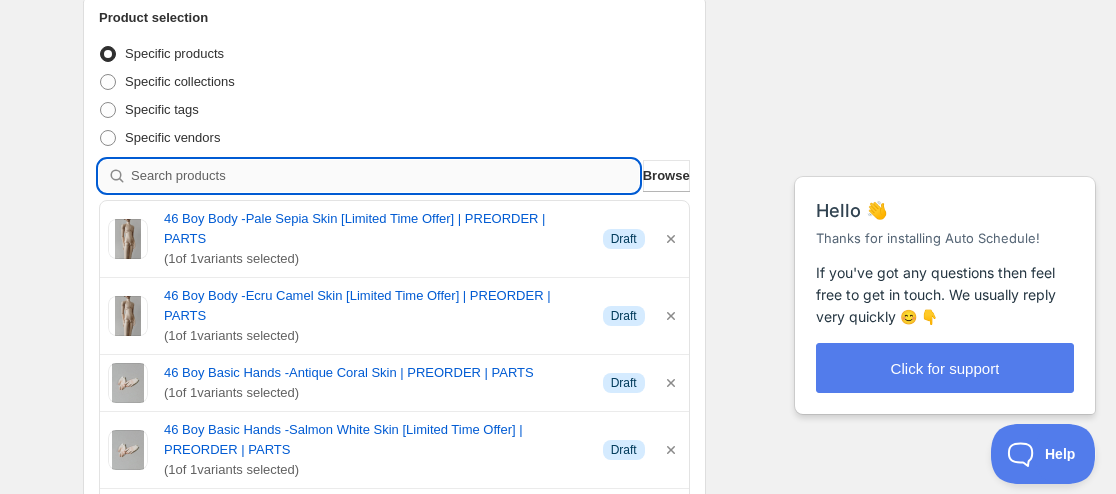 click at bounding box center (385, 176) 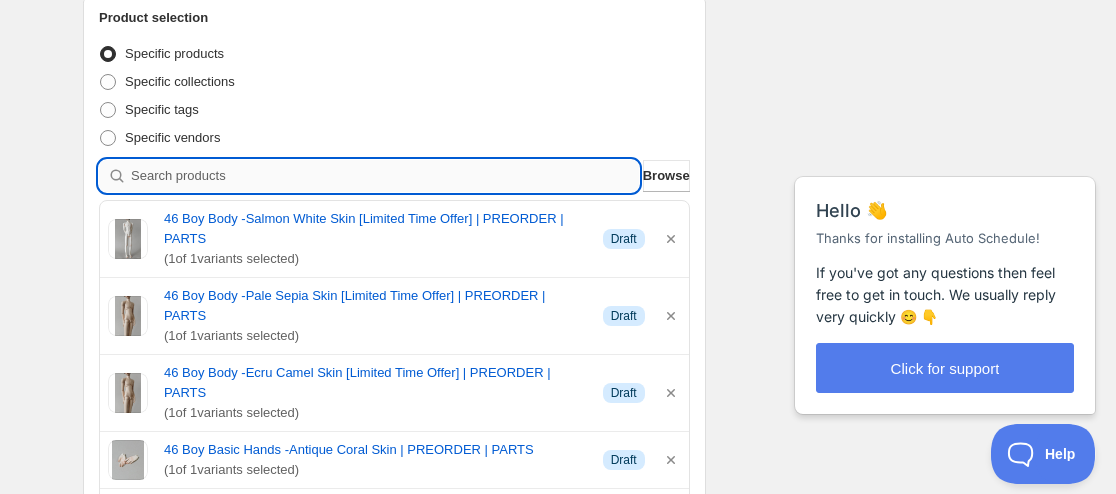 click at bounding box center (385, 176) 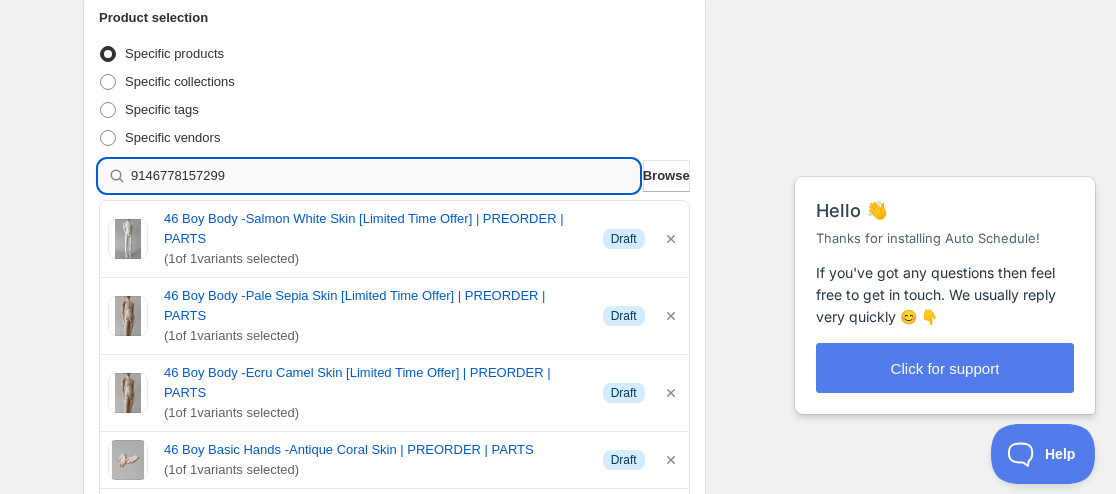 type 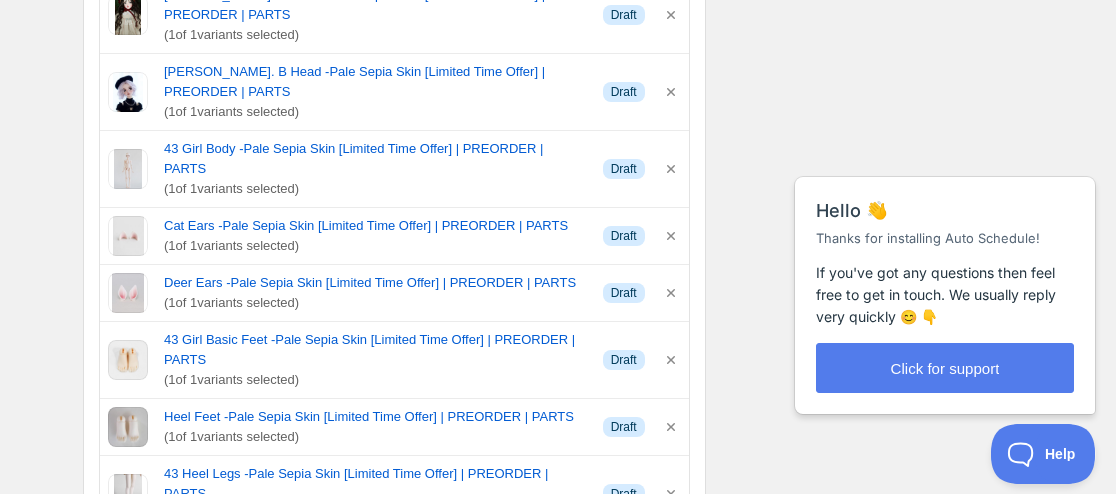 scroll, scrollTop: 4500, scrollLeft: 0, axis: vertical 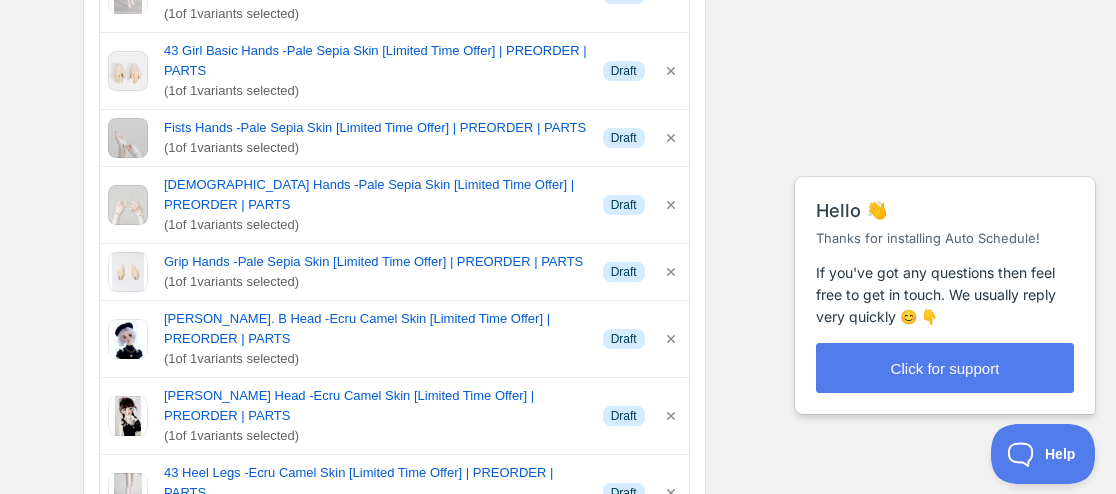 click on "Set end date" at bounding box center (394, 807) 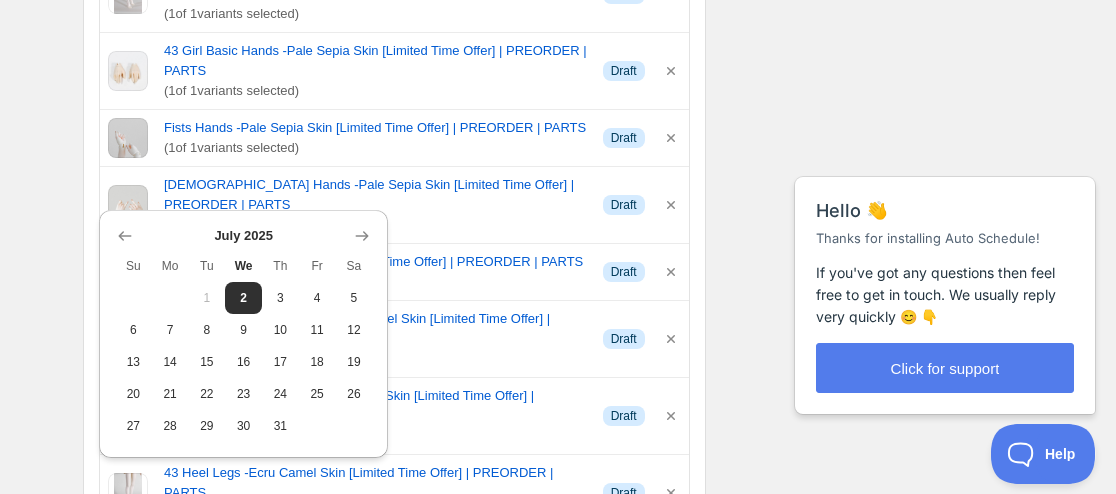 click on "[DATE]" at bounding box center (259, 869) 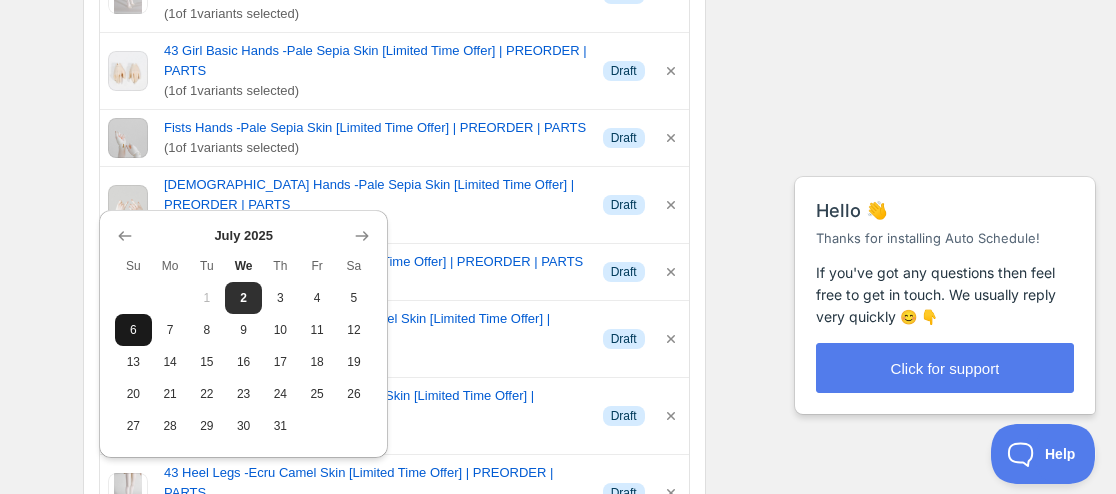 click on "6" at bounding box center [133, 330] 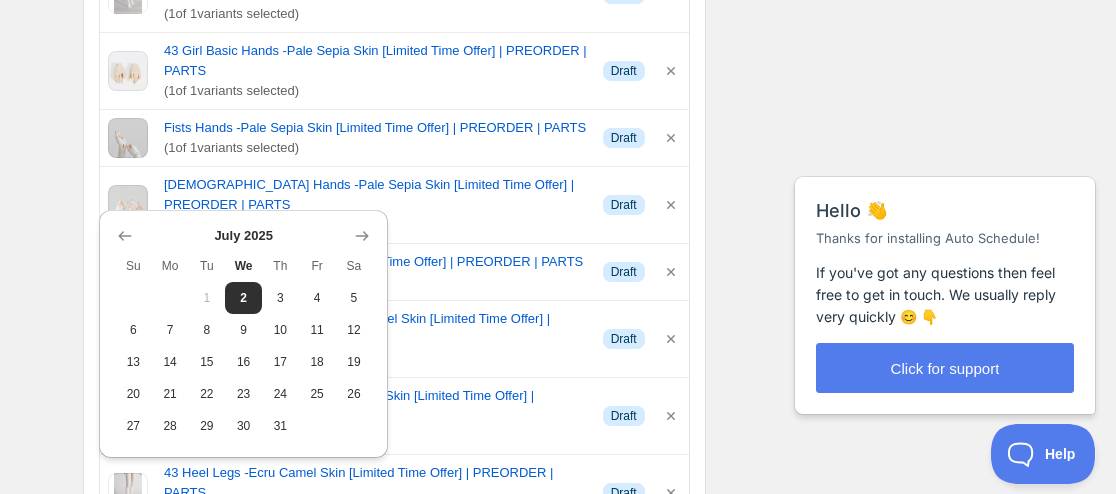 type on "[DATE]" 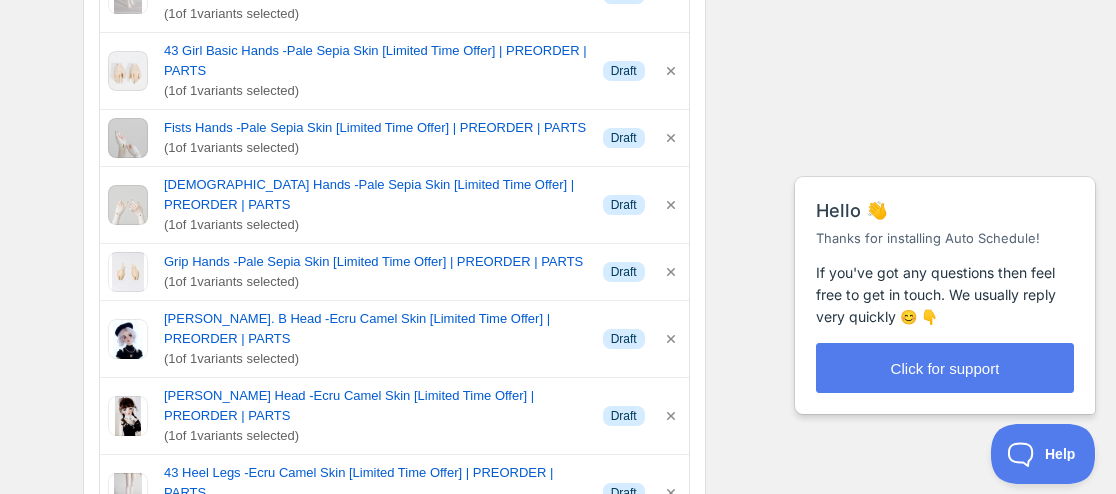 click on "16:00" at bounding box center (560, 869) 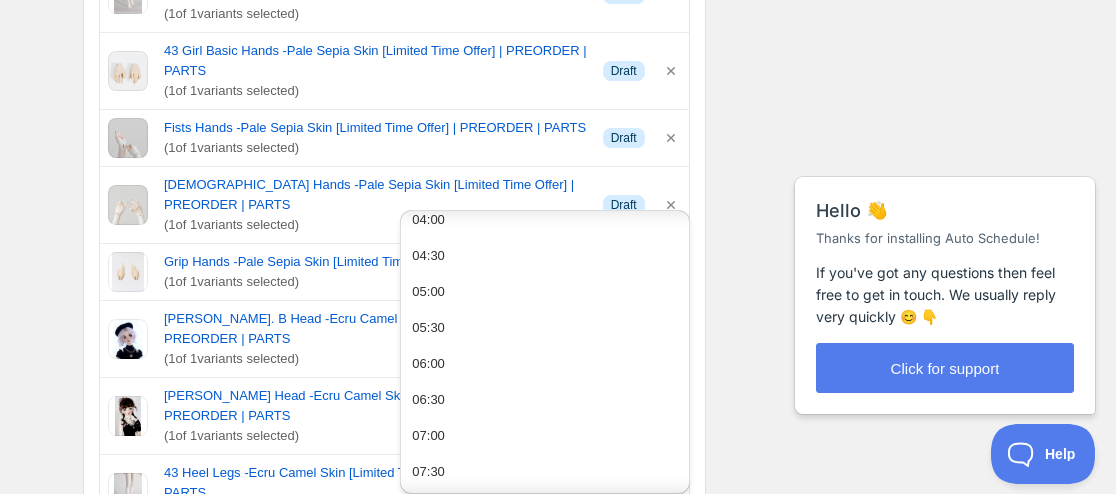 scroll, scrollTop: 700, scrollLeft: 0, axis: vertical 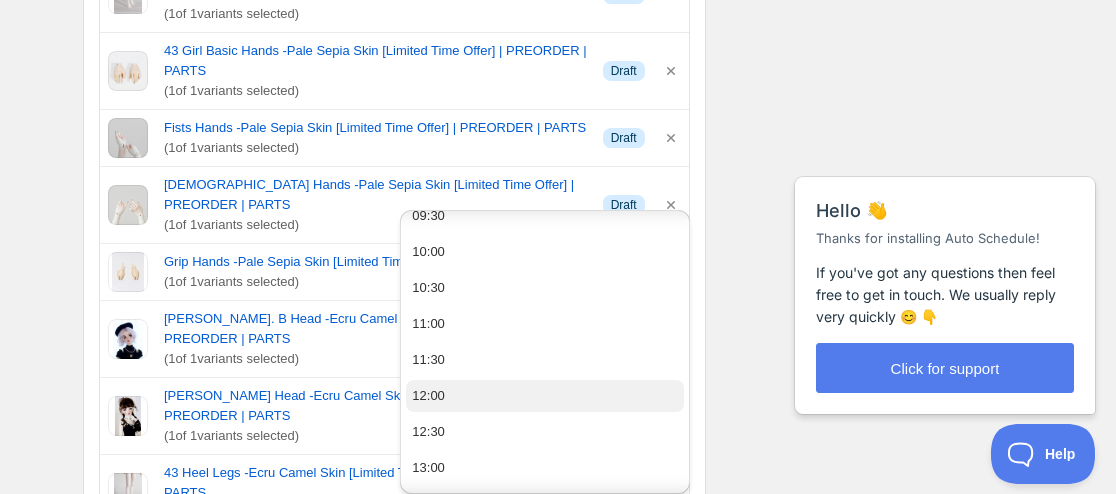 click on "12:00" at bounding box center [544, 396] 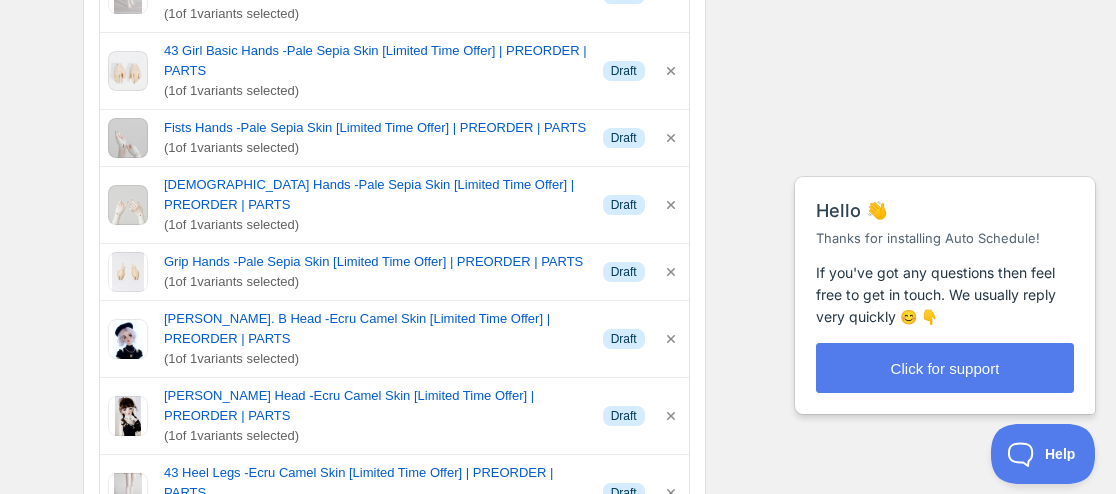 type on "12:00" 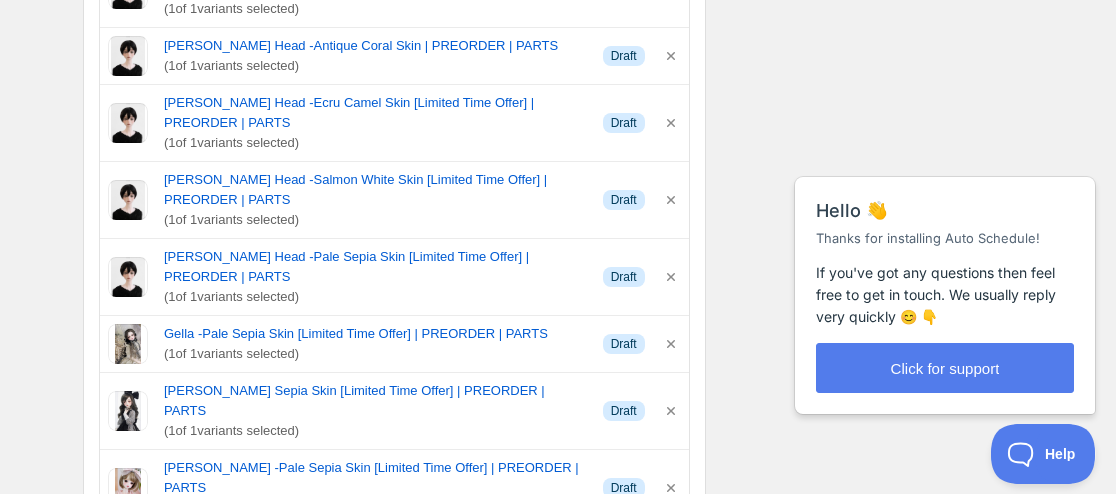 scroll, scrollTop: 1225, scrollLeft: 0, axis: vertical 